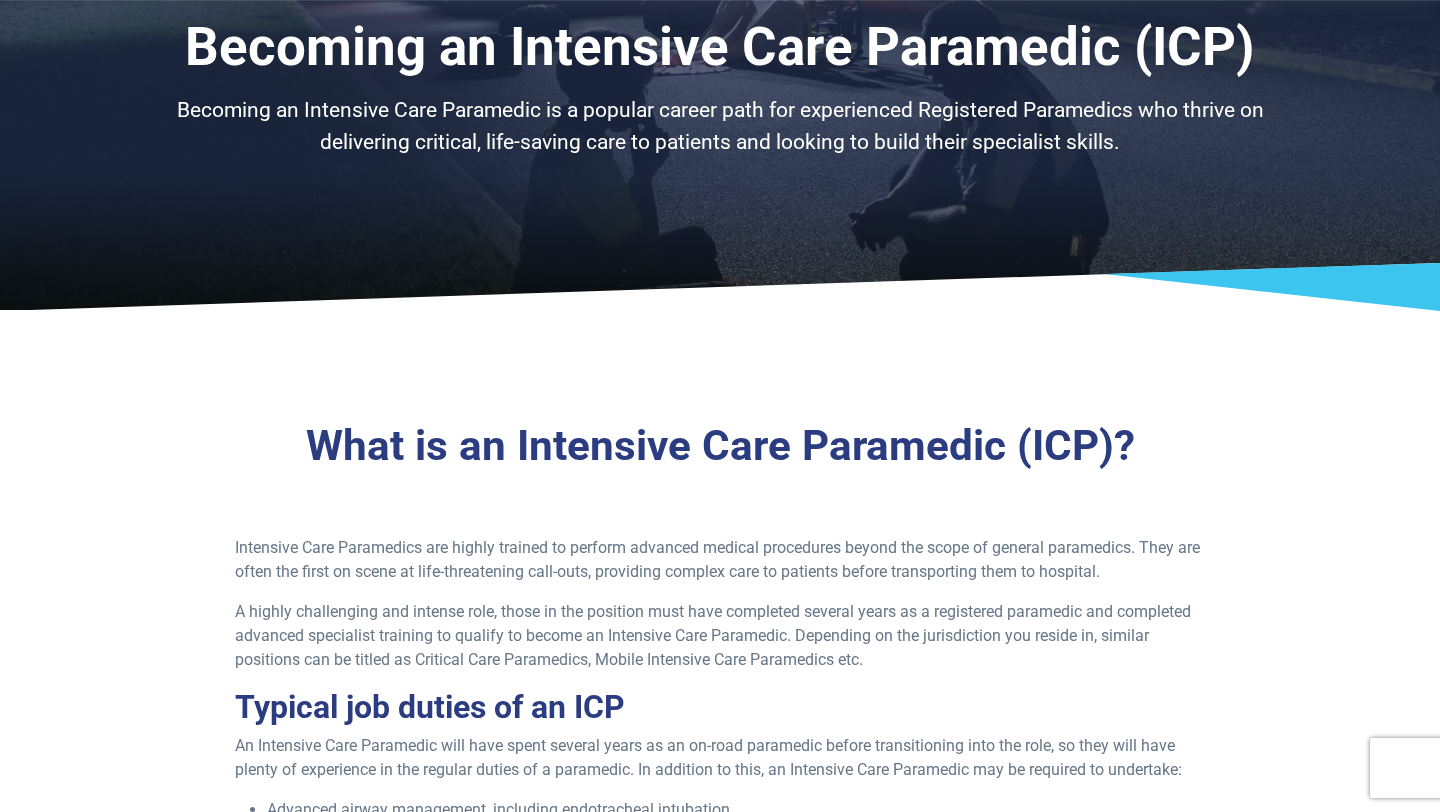 scroll, scrollTop: 160, scrollLeft: 0, axis: vertical 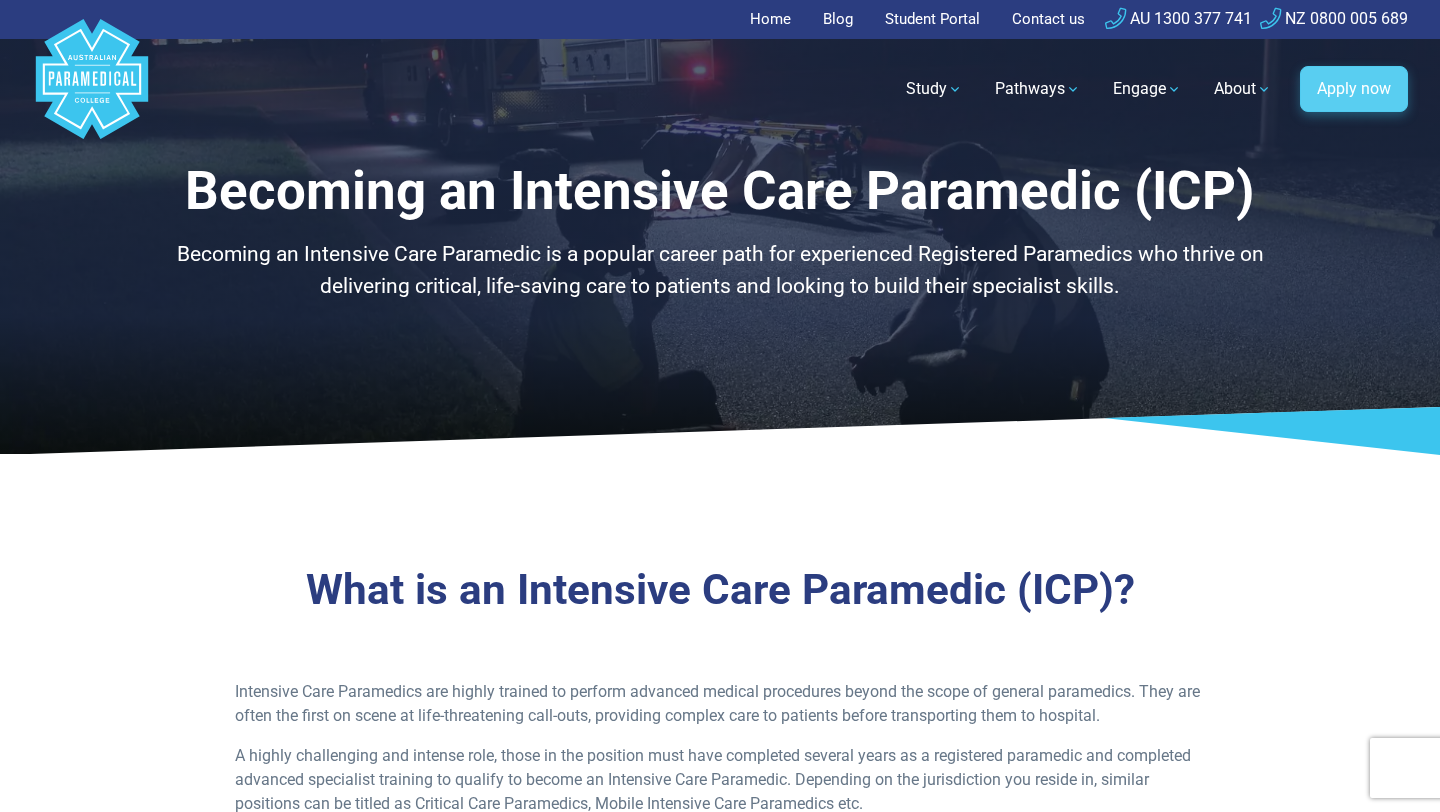 click on "Apply now" at bounding box center (1354, 89) 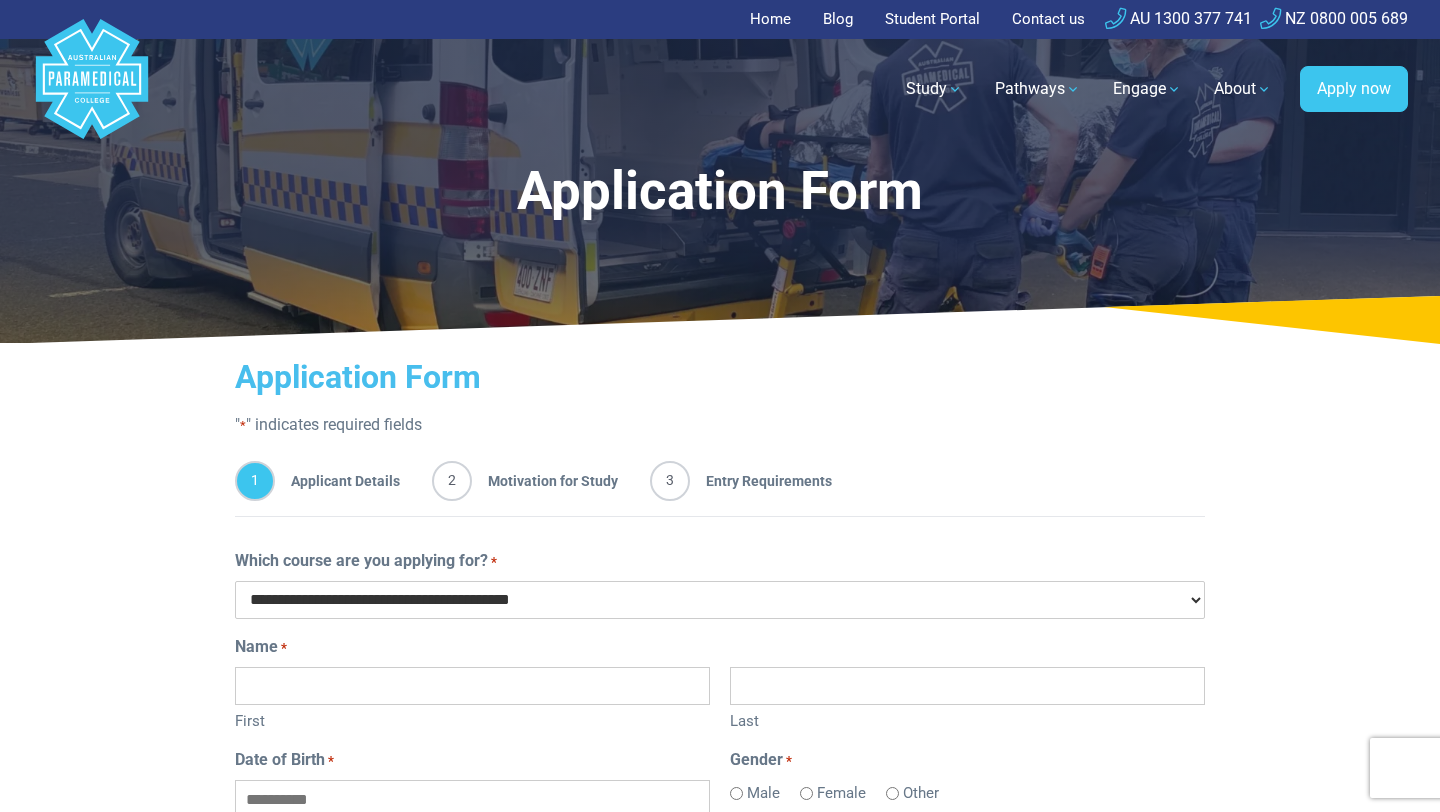 scroll, scrollTop: 0, scrollLeft: 0, axis: both 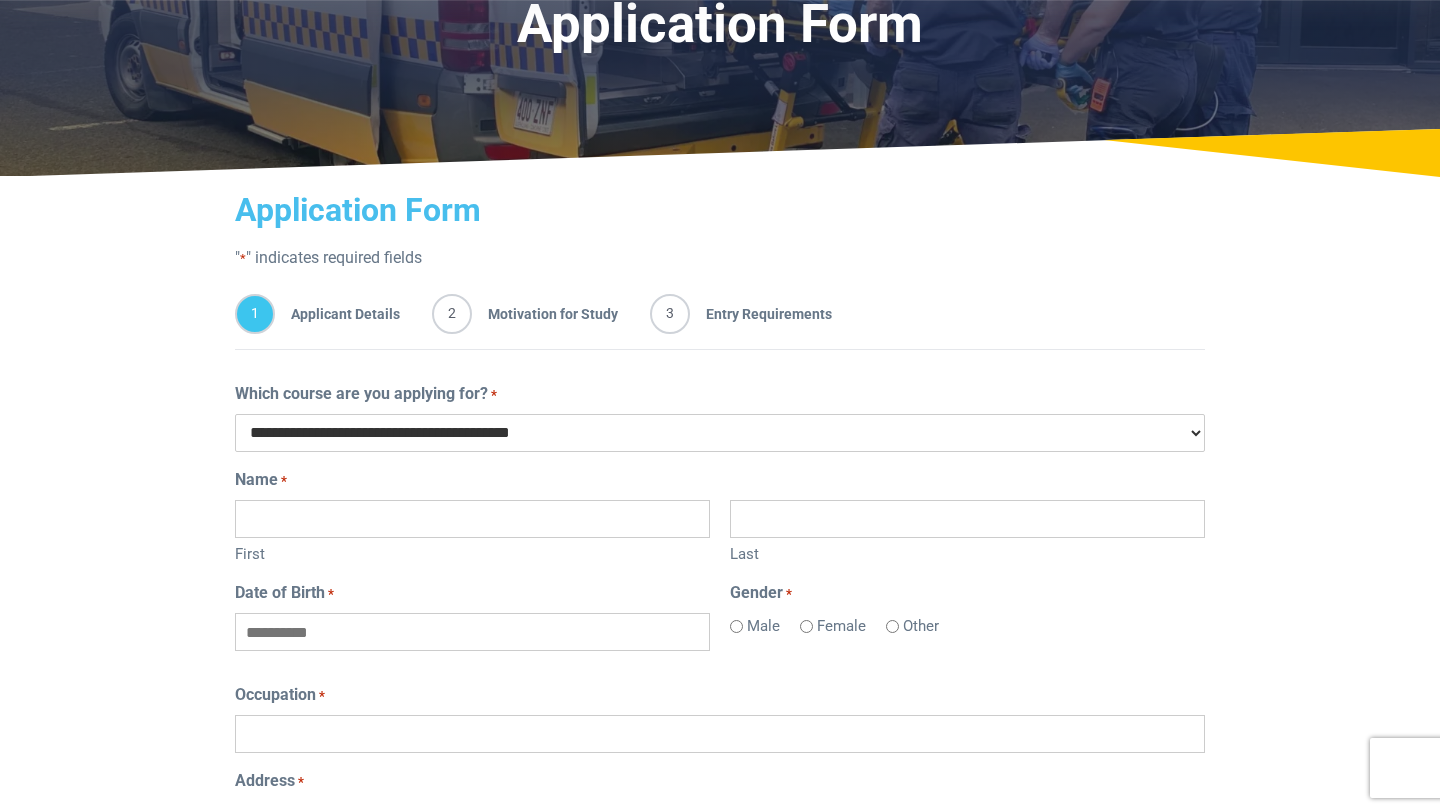 click on "**********" at bounding box center [720, 433] 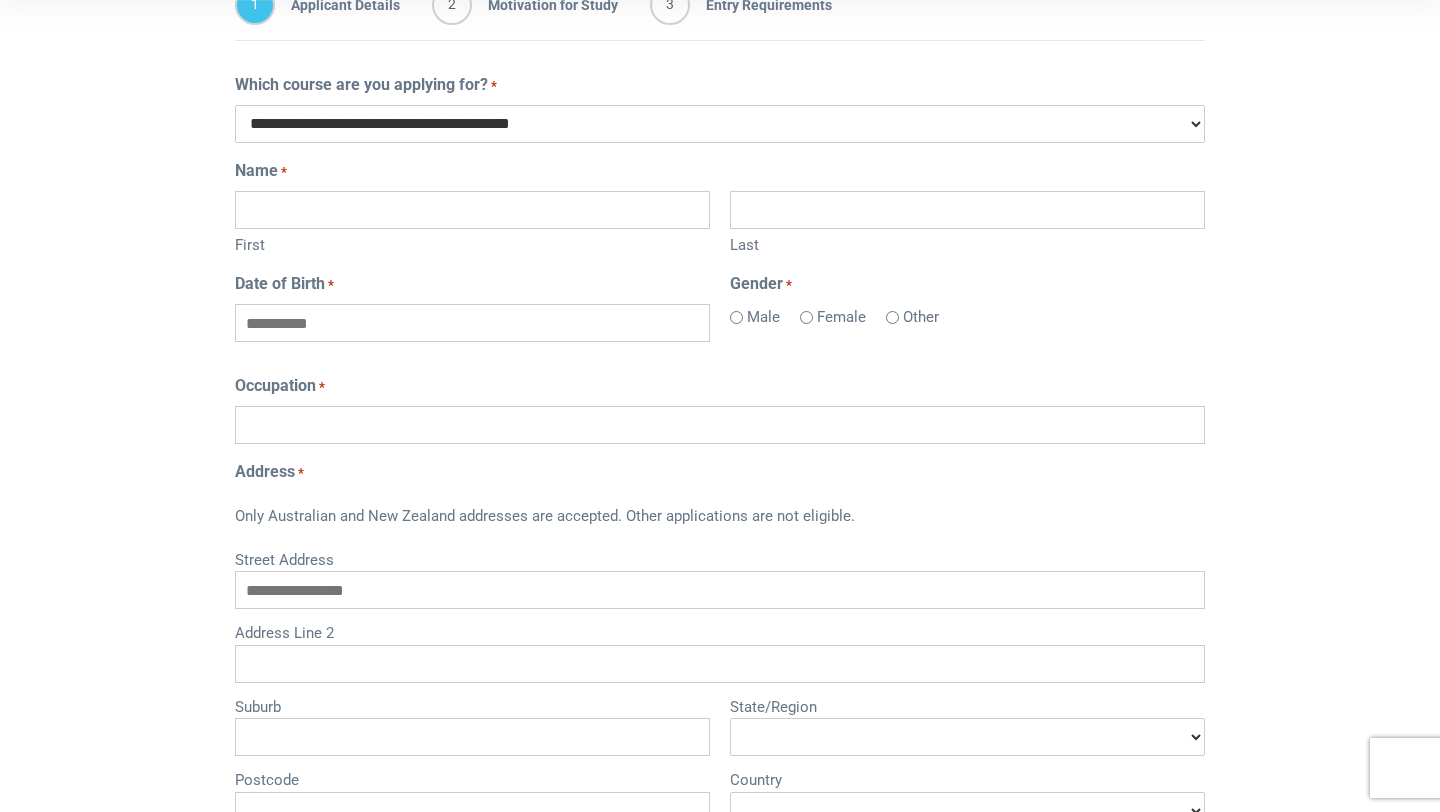 scroll, scrollTop: 480, scrollLeft: 0, axis: vertical 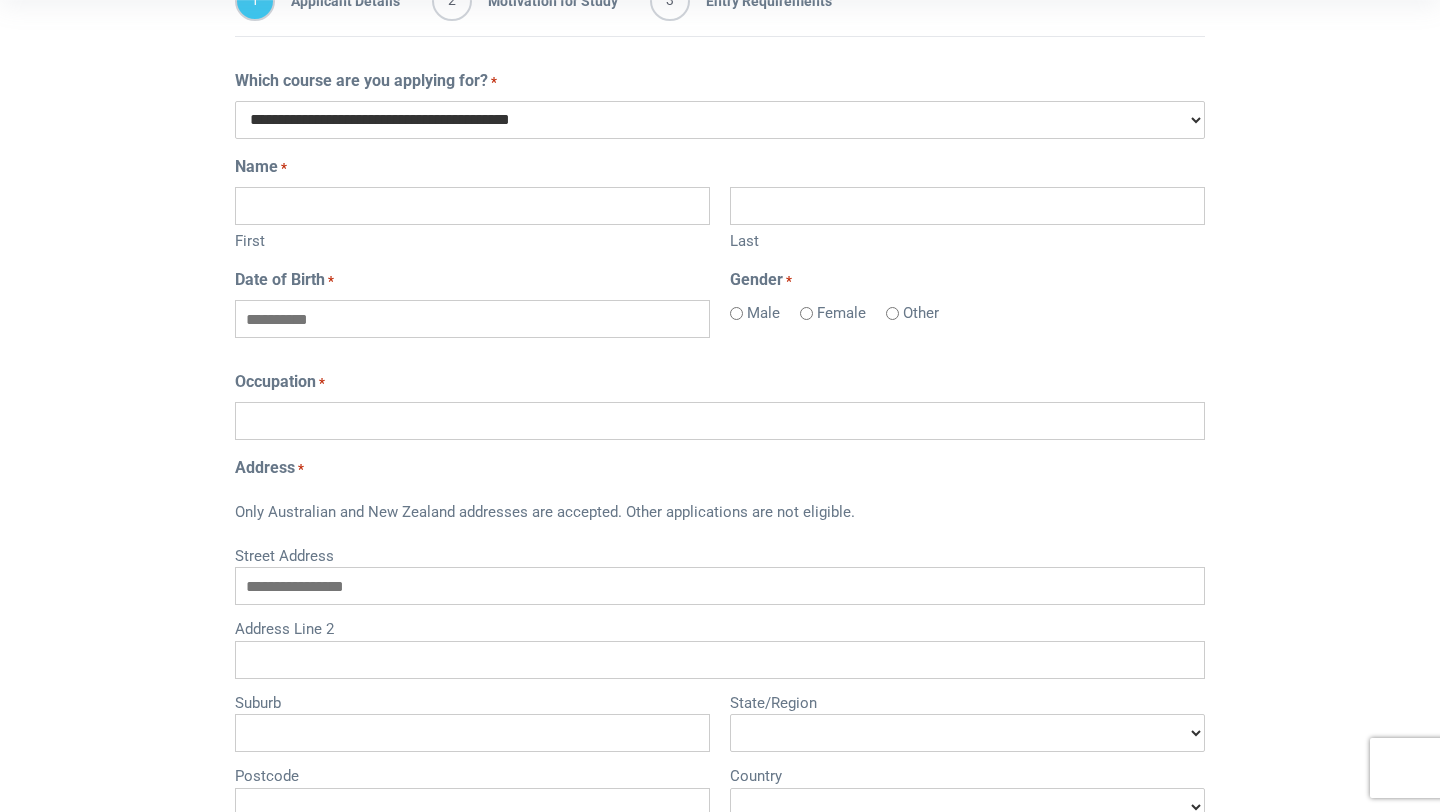 click on "Occupation *" at bounding box center (720, 421) 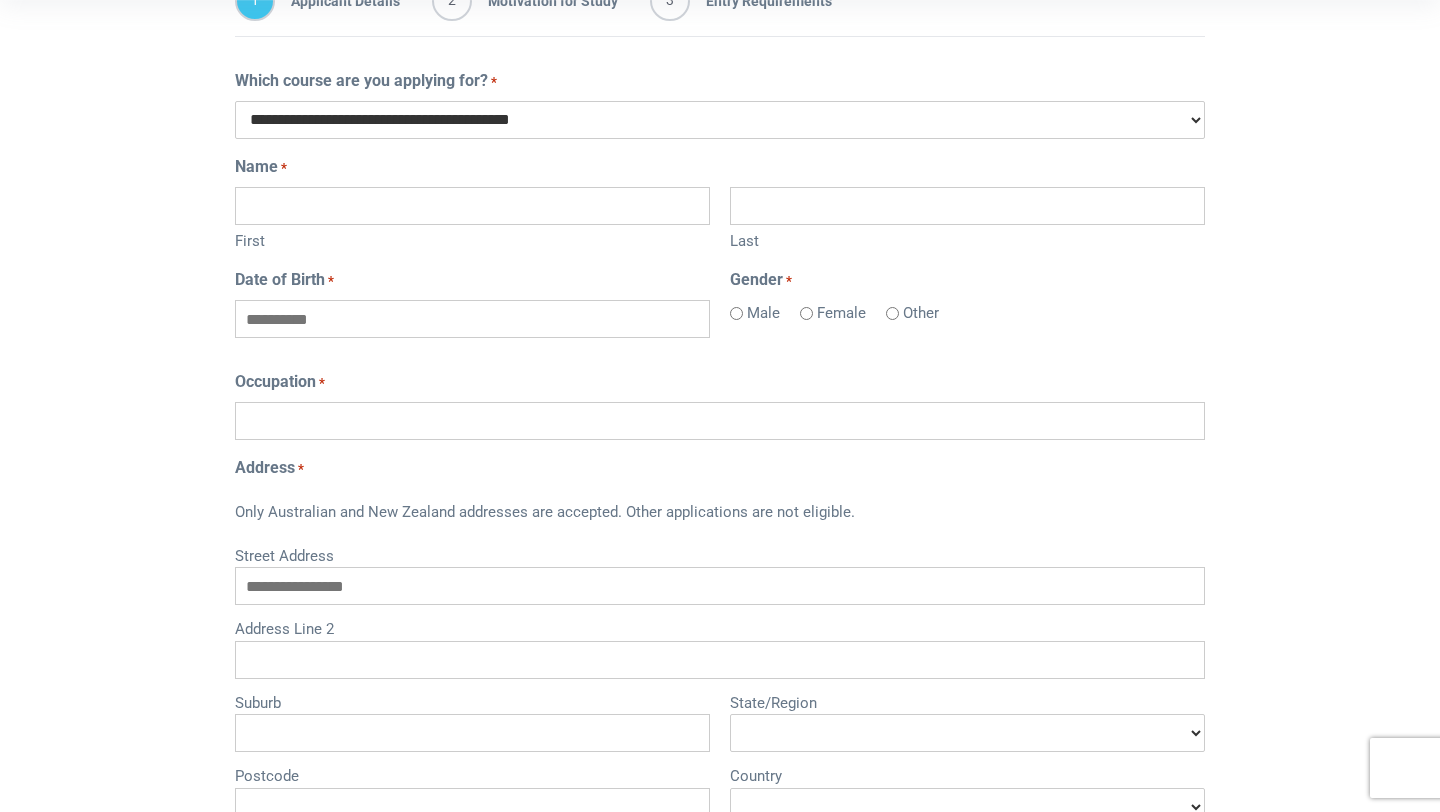 click on "*" at bounding box center (322, 383) 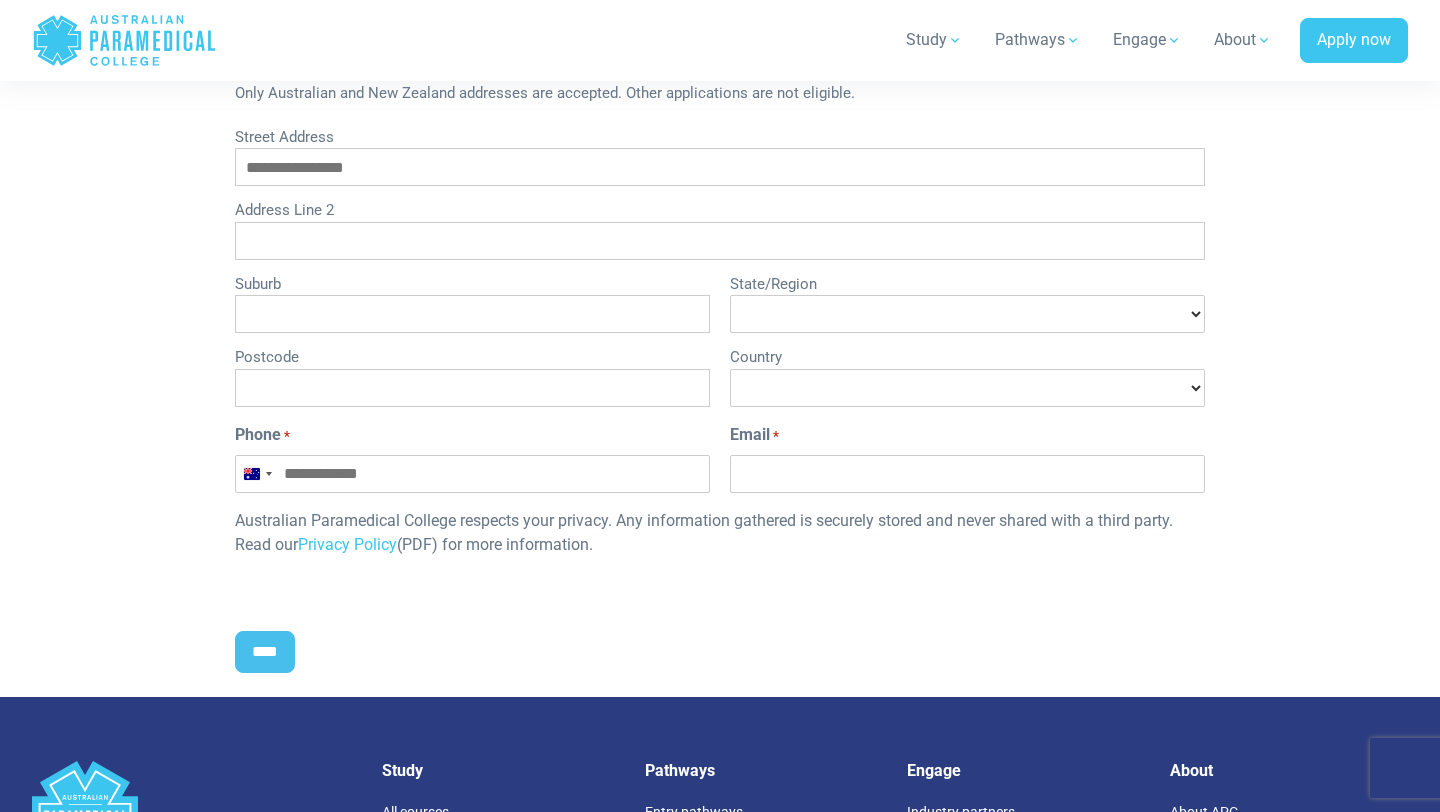 scroll, scrollTop: 896, scrollLeft: 0, axis: vertical 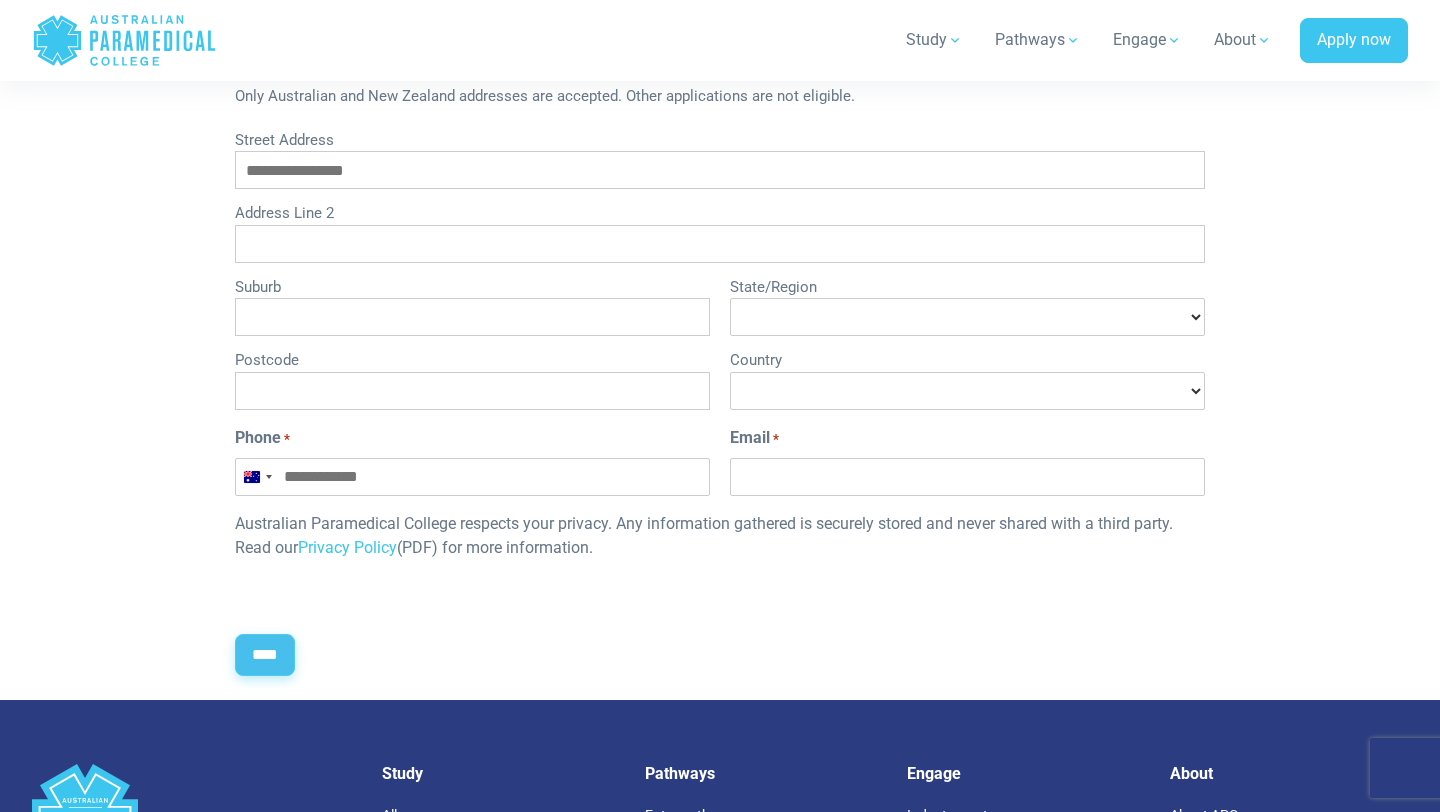click on "****" at bounding box center (265, 655) 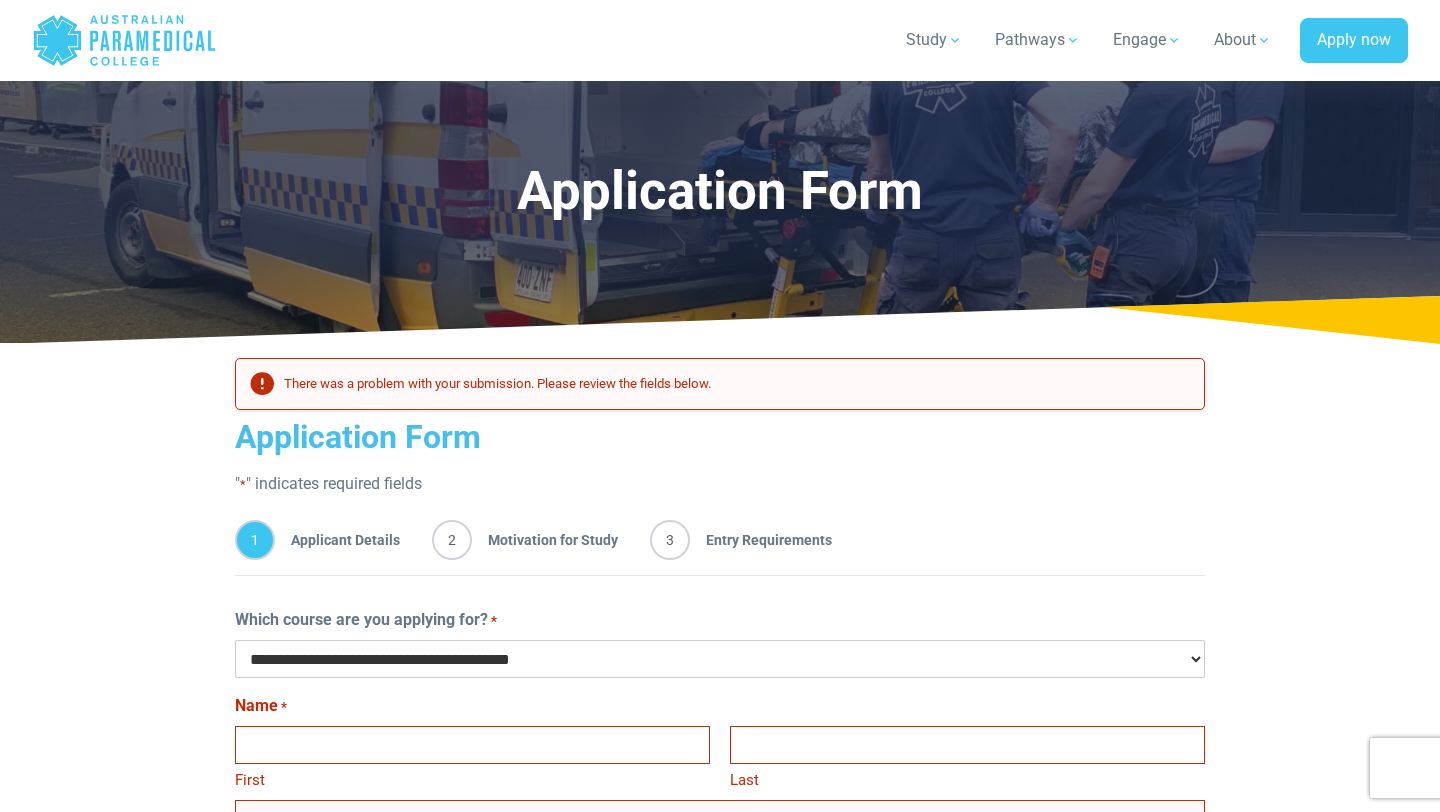 scroll, scrollTop: 343, scrollLeft: 0, axis: vertical 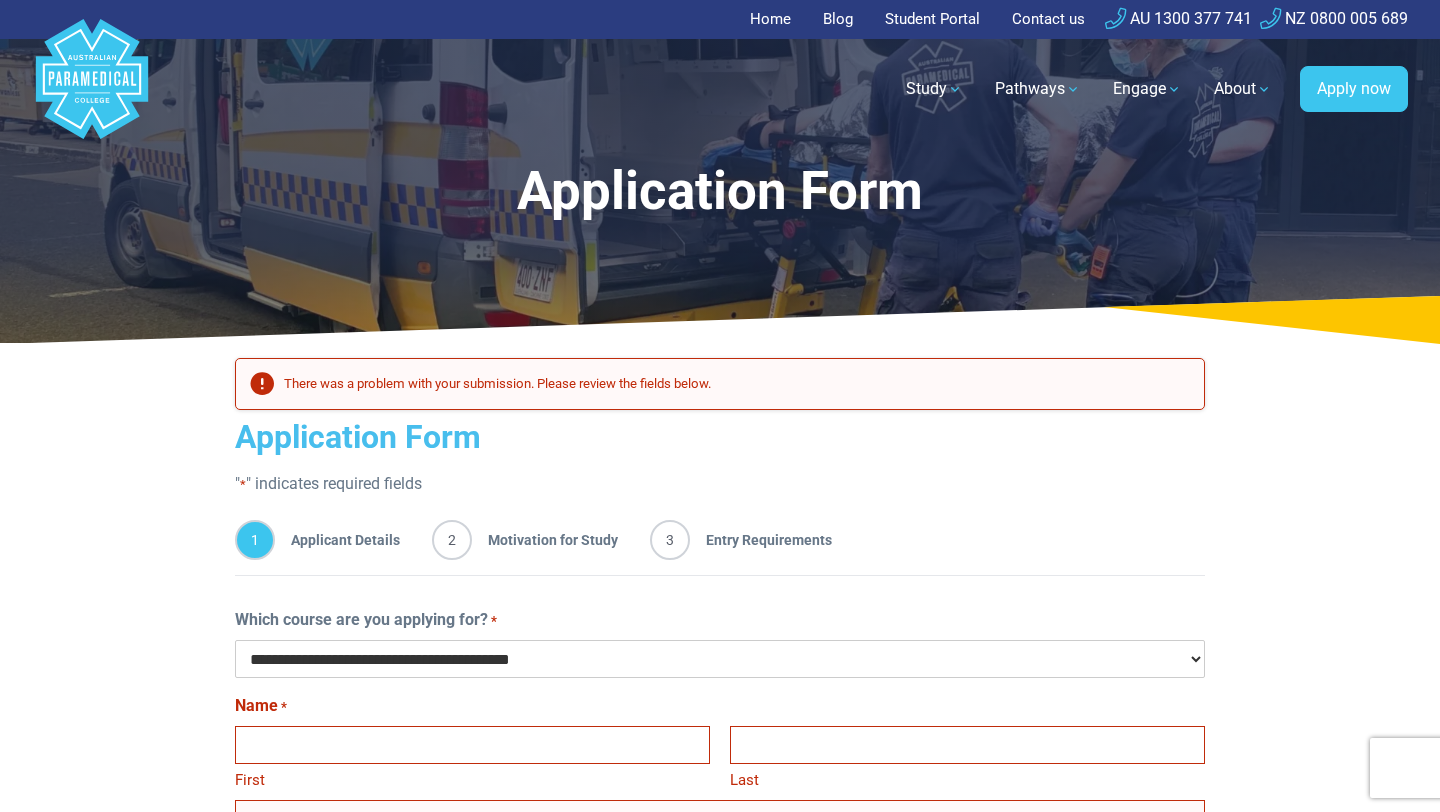 click on "3" at bounding box center [670, 540] 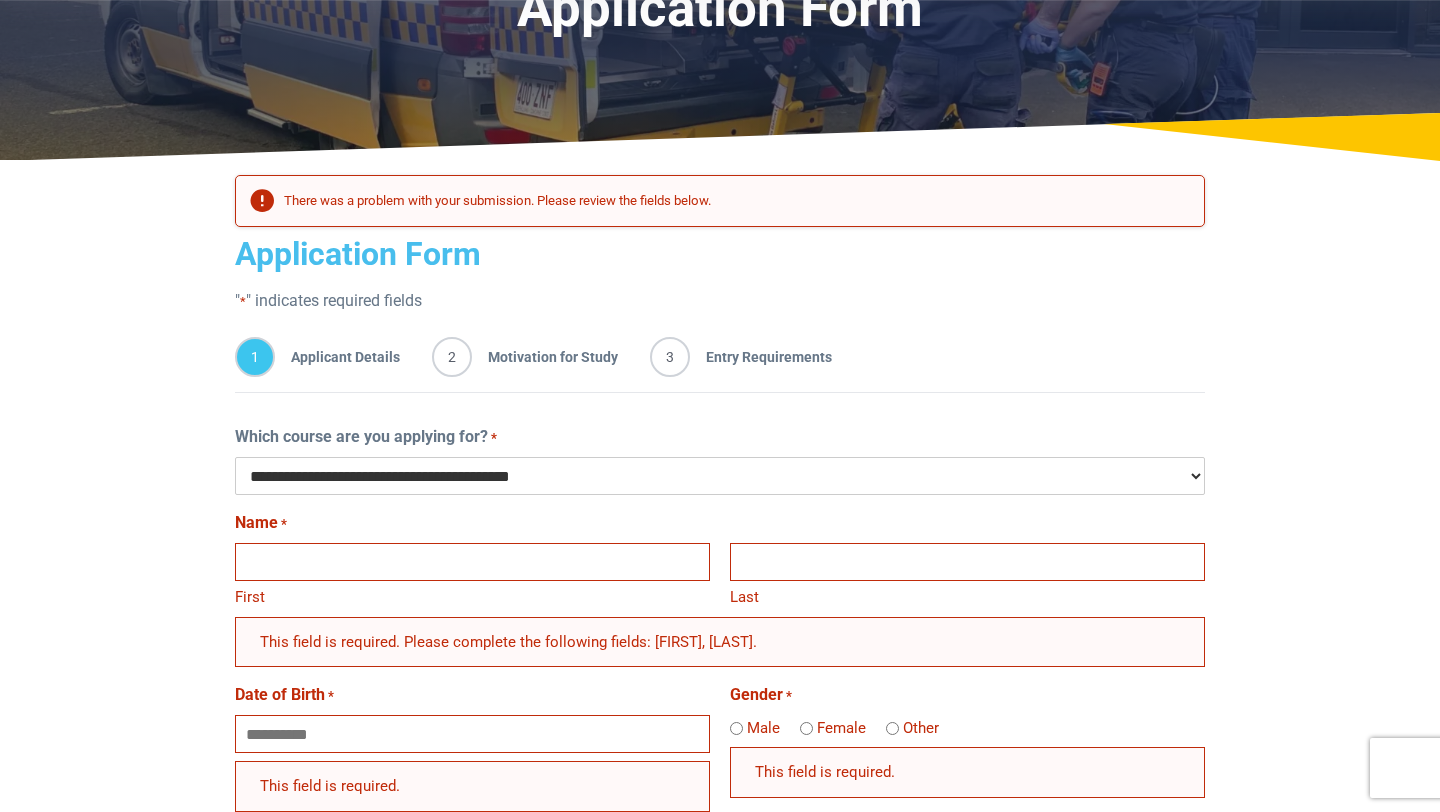scroll, scrollTop: 198, scrollLeft: 0, axis: vertical 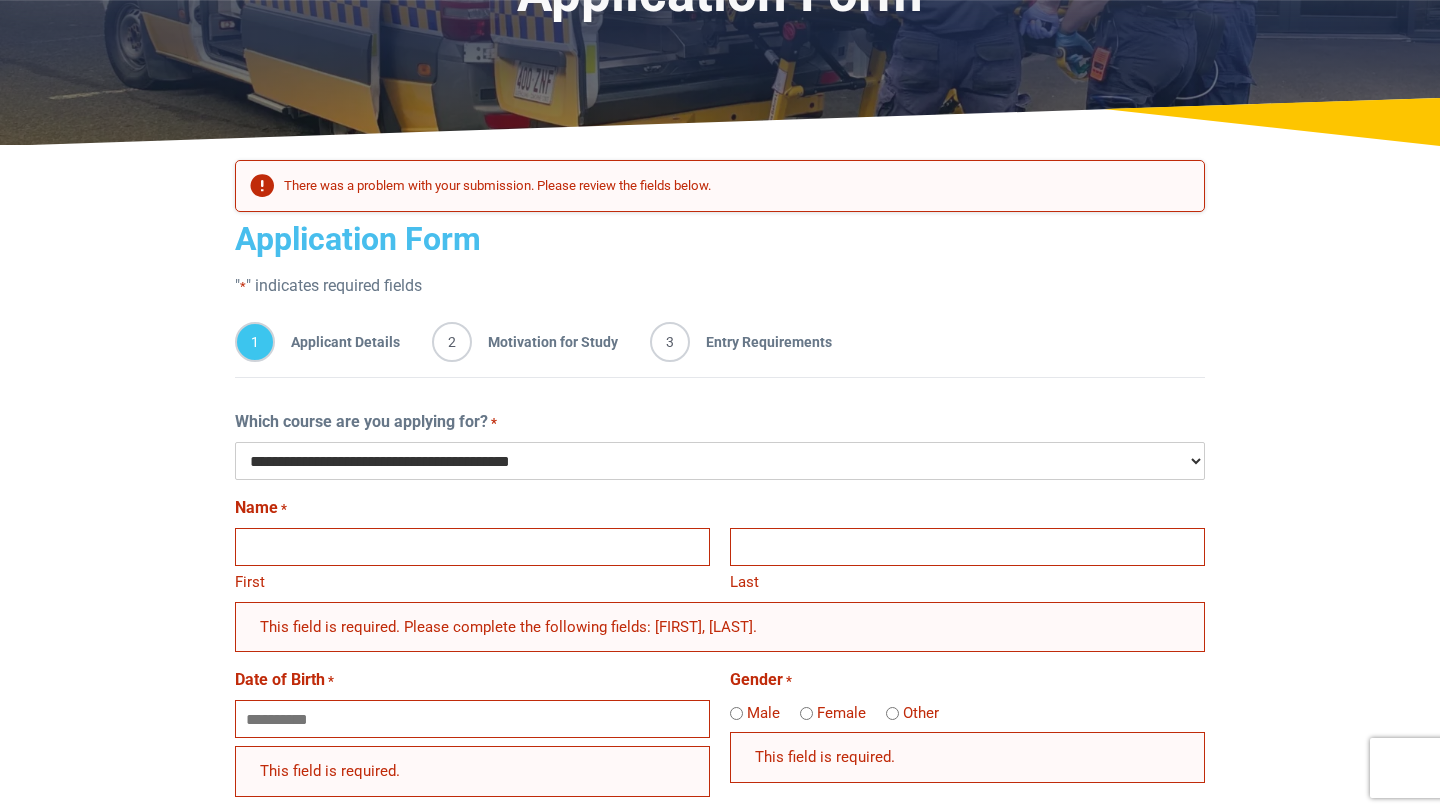 click on "First" at bounding box center (472, 547) 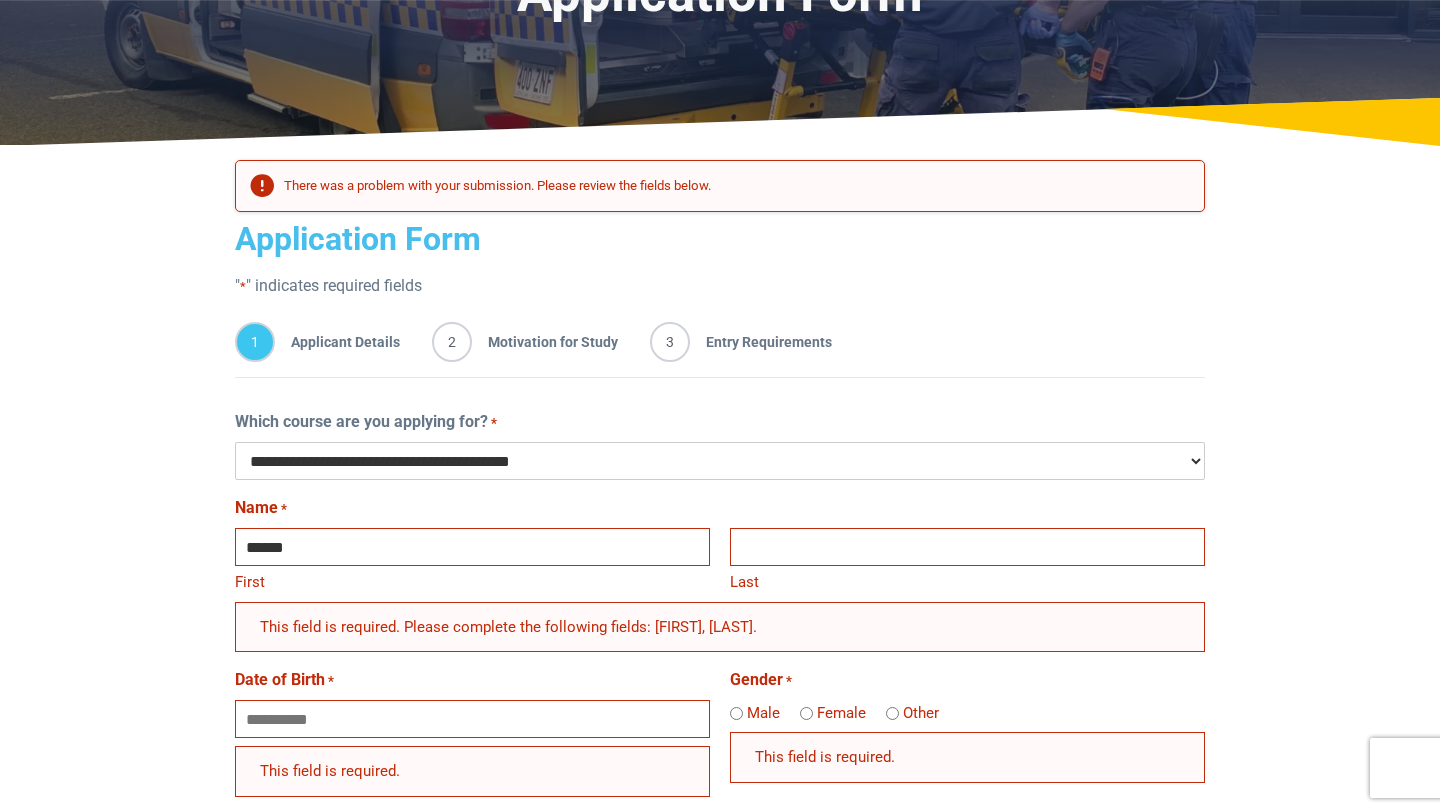 type on "********" 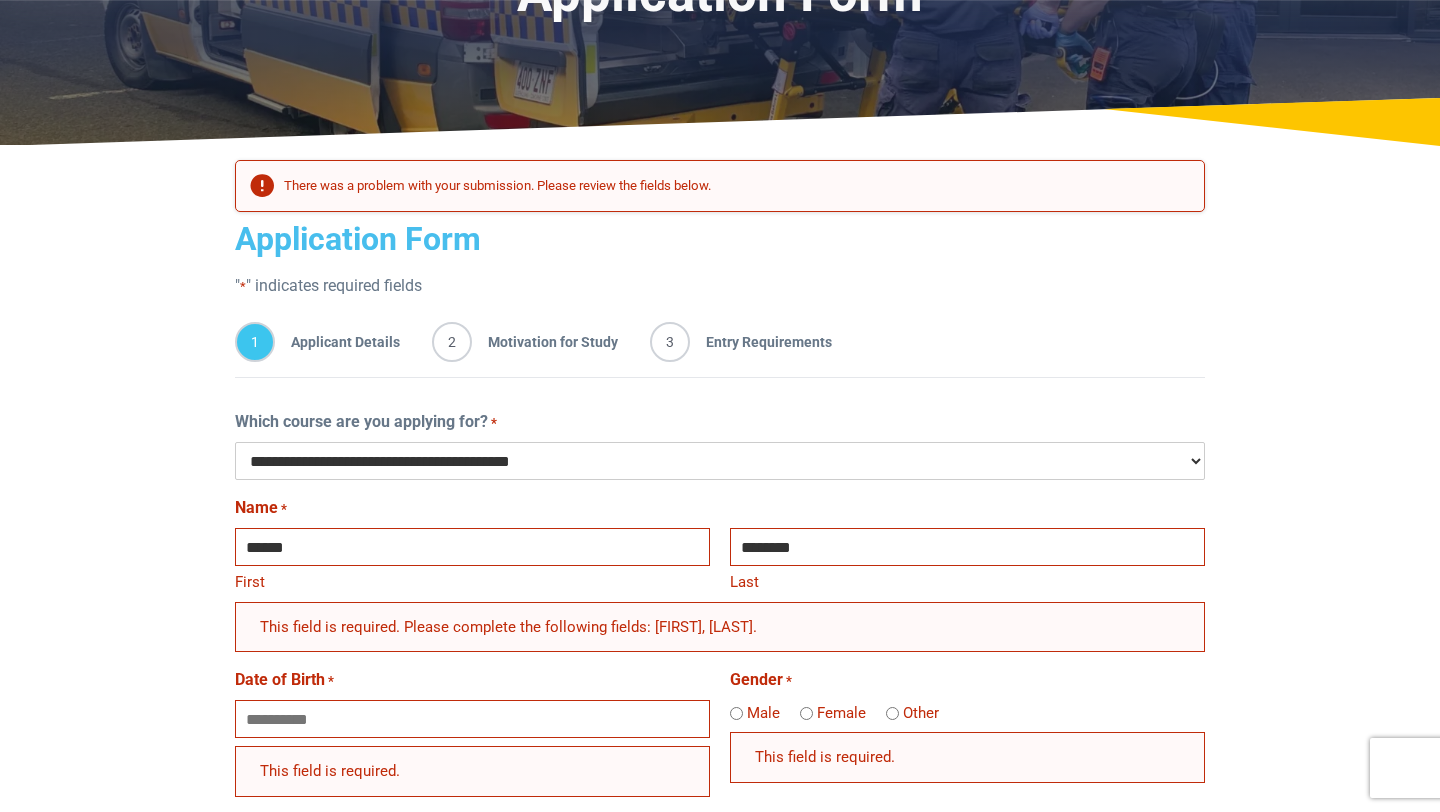 type on "**********" 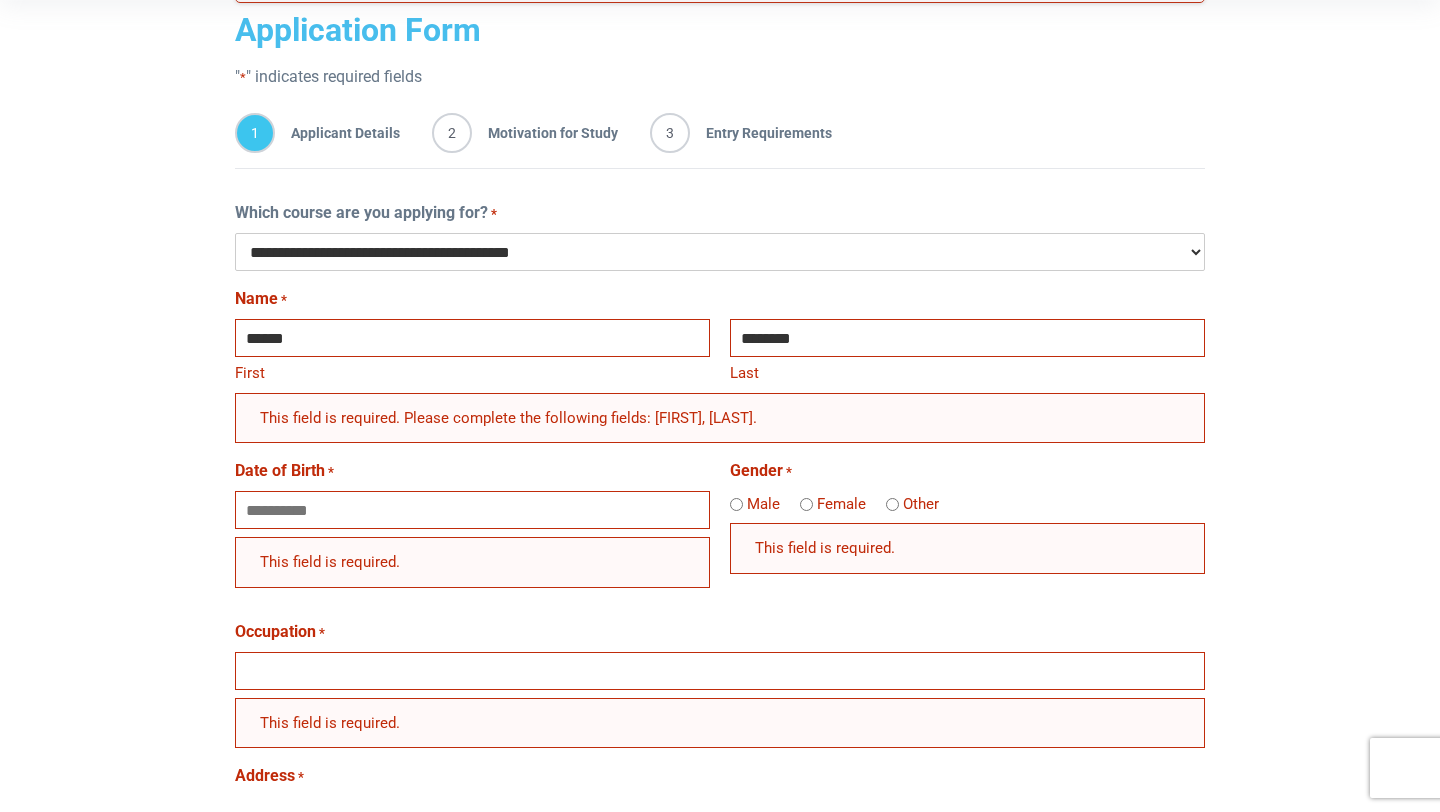 scroll, scrollTop: 412, scrollLeft: 0, axis: vertical 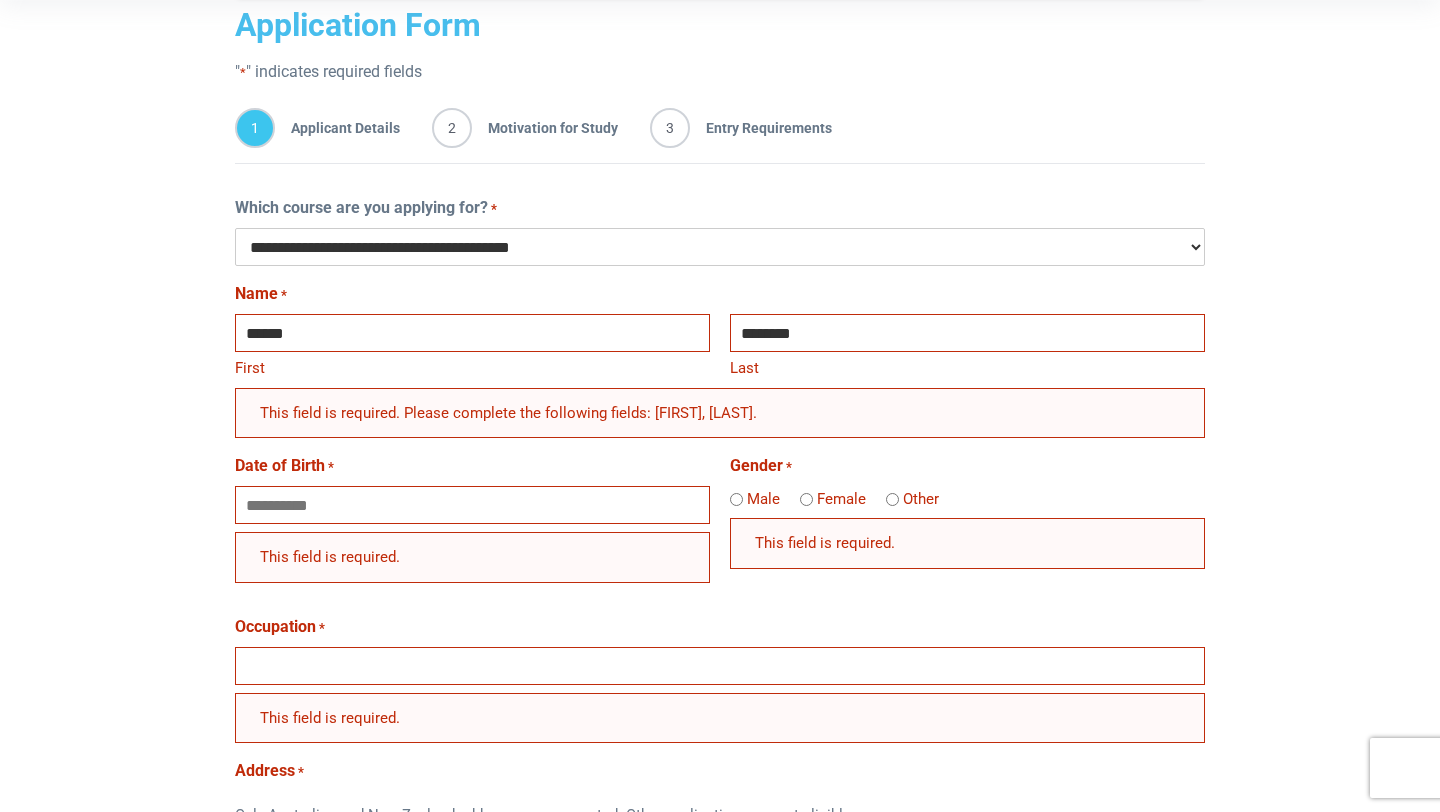 click on "Date of Birth *" at bounding box center [472, 505] 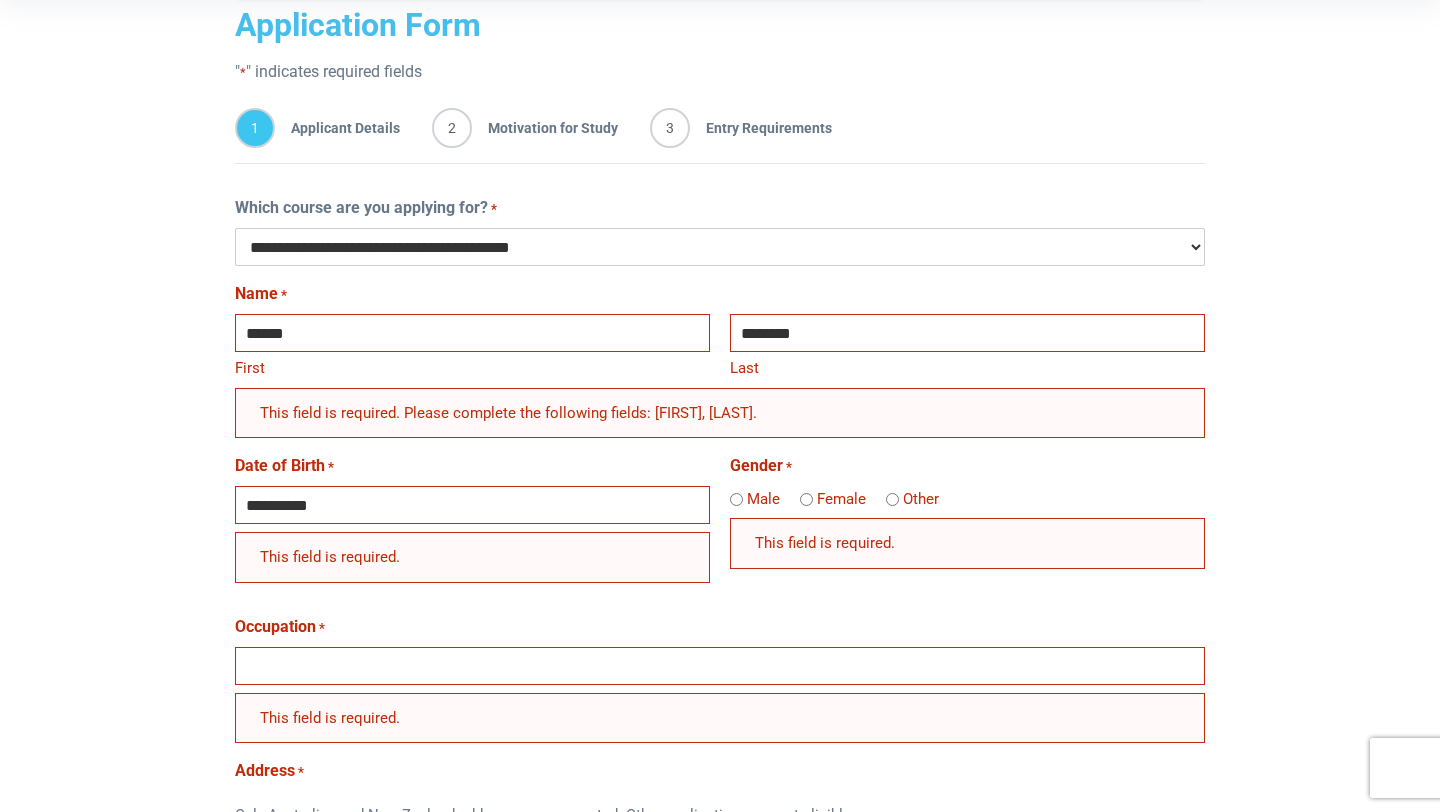 type on "**********" 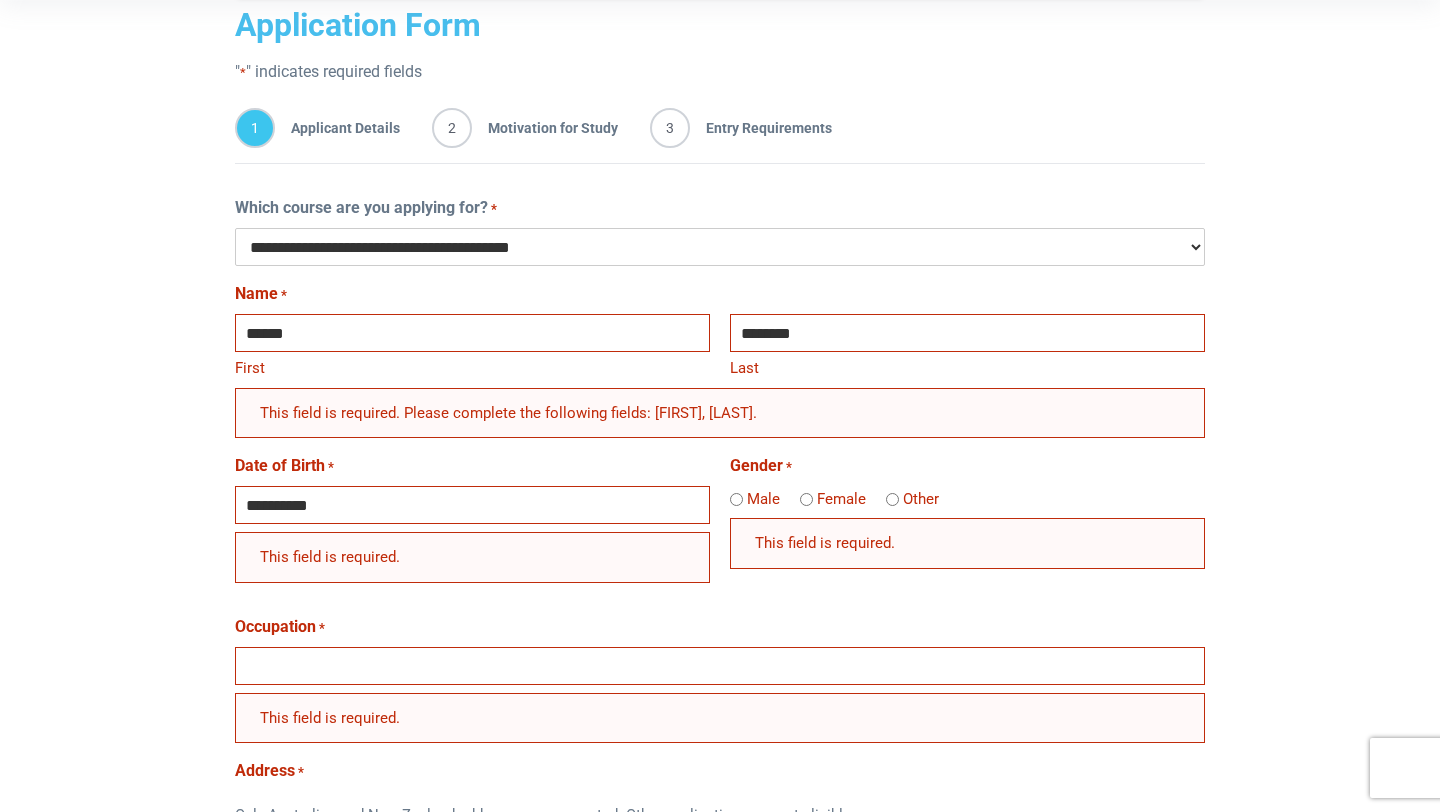 click on "Home
Blog
Student Portal
Contact us
AU 1300 377 741
NZ 0800 005 689
.logo-block-c1{fill:#3CC5EE;}
.logo-block-c2{fill:#FFF;}" at bounding box center (720, 1029) 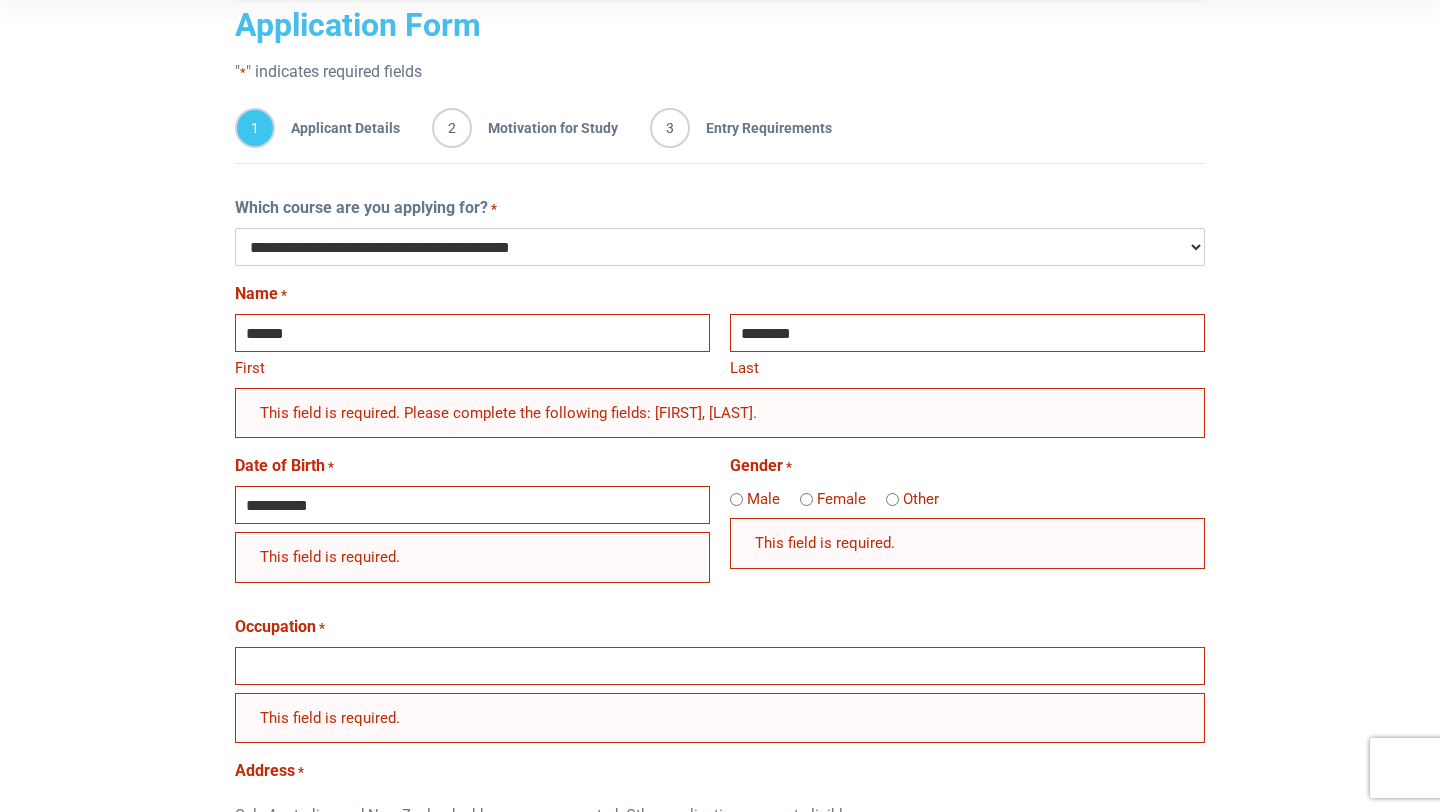click on "Occupation *" at bounding box center (720, 666) 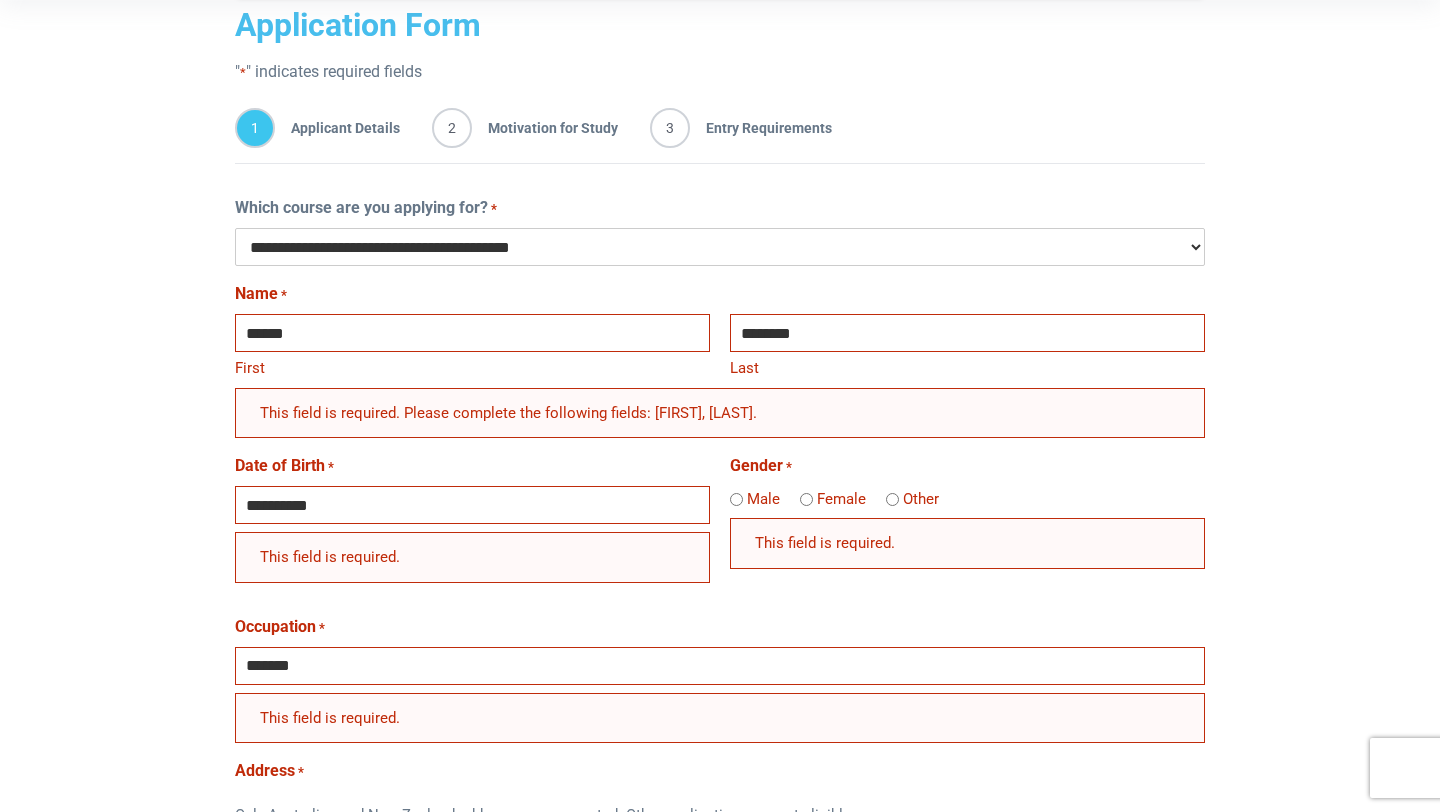type on "*******" 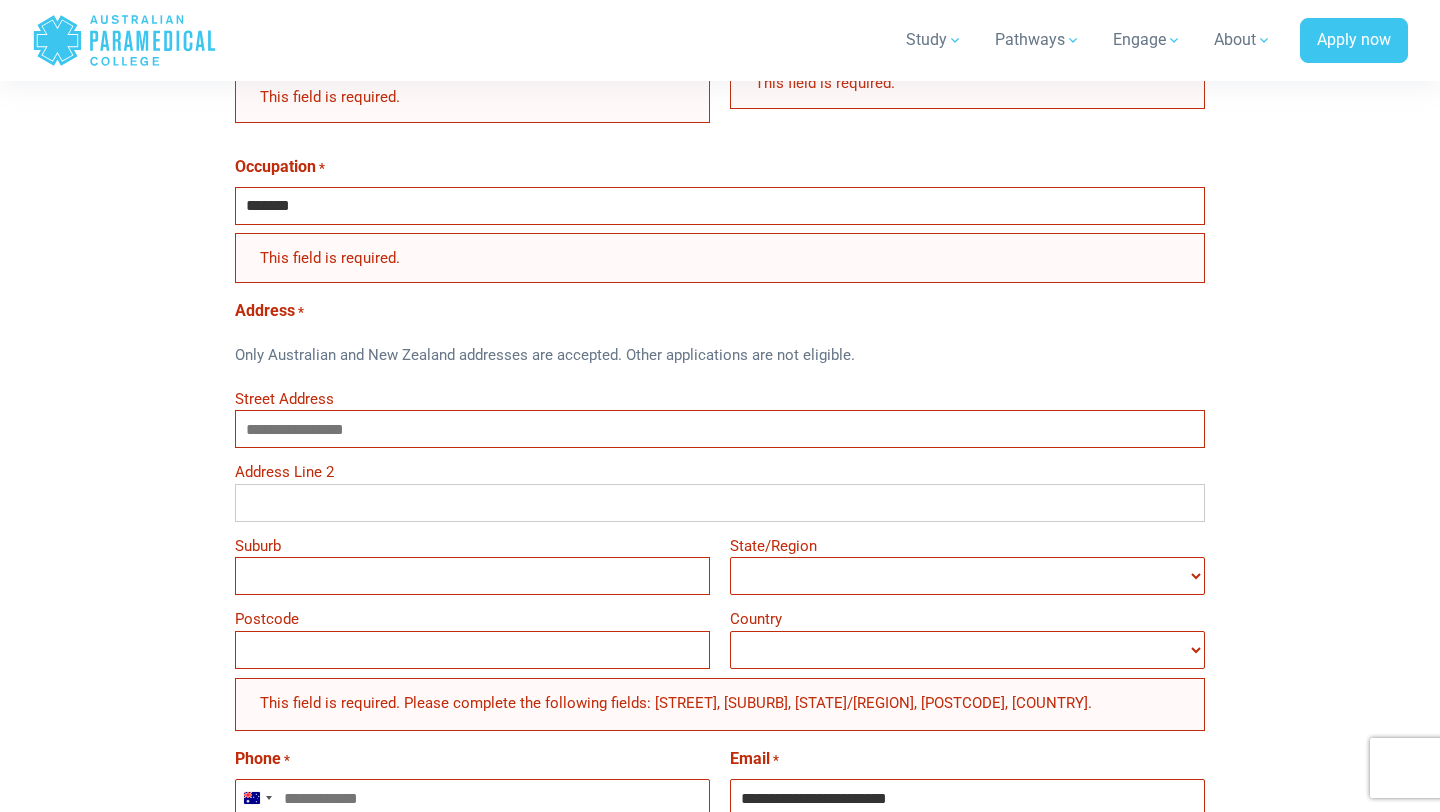 scroll, scrollTop: 897, scrollLeft: 0, axis: vertical 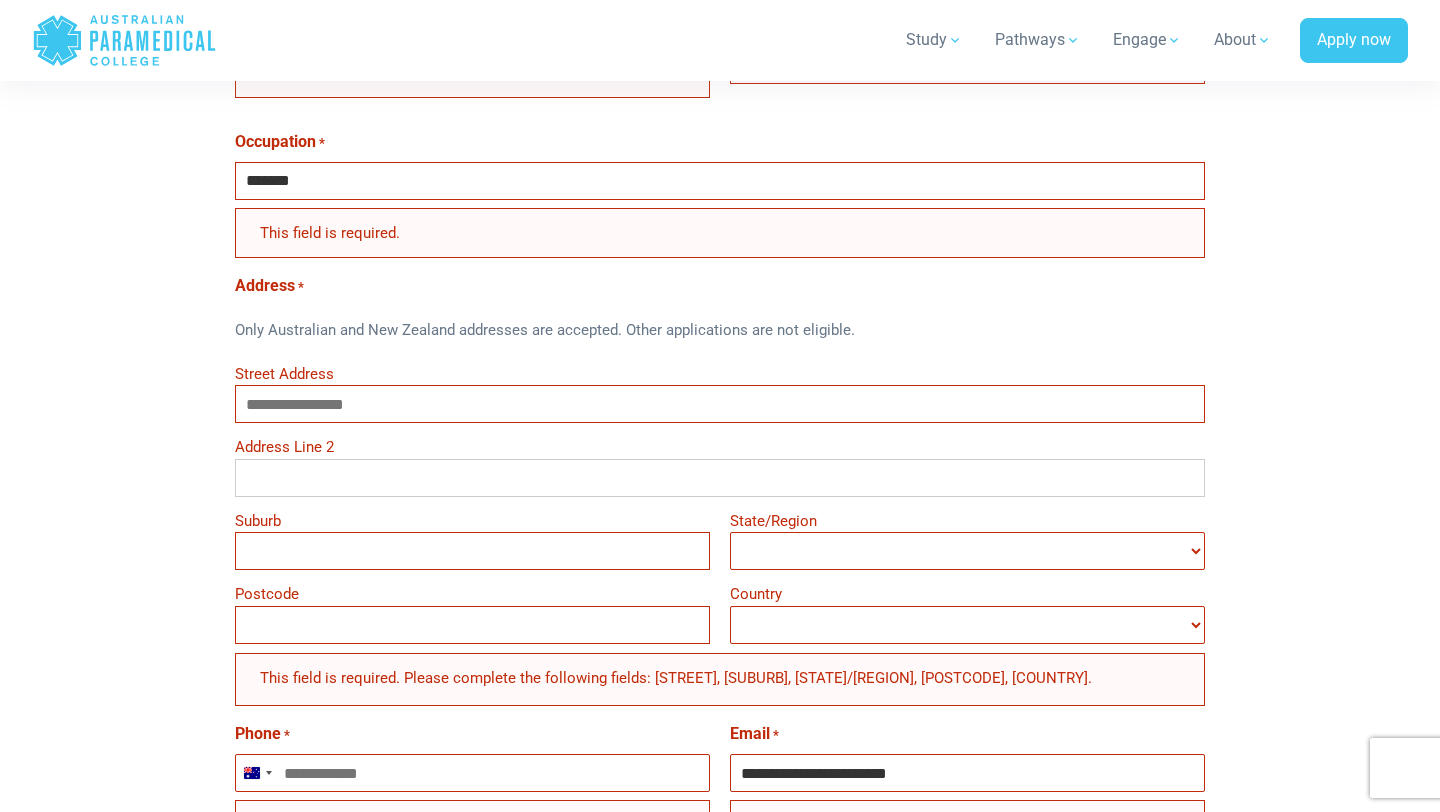 click on "Street Address" at bounding box center (720, 404) 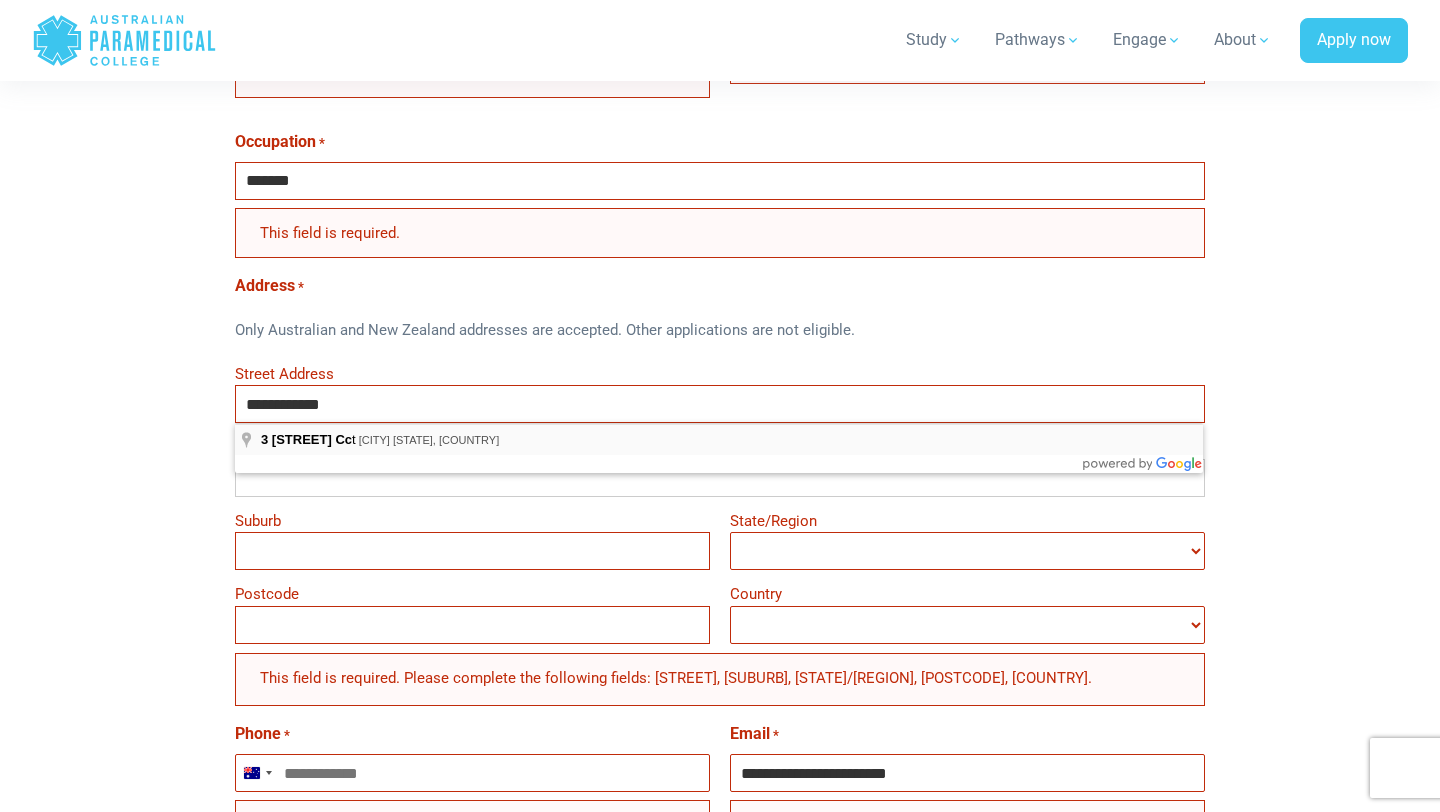 type on "**********" 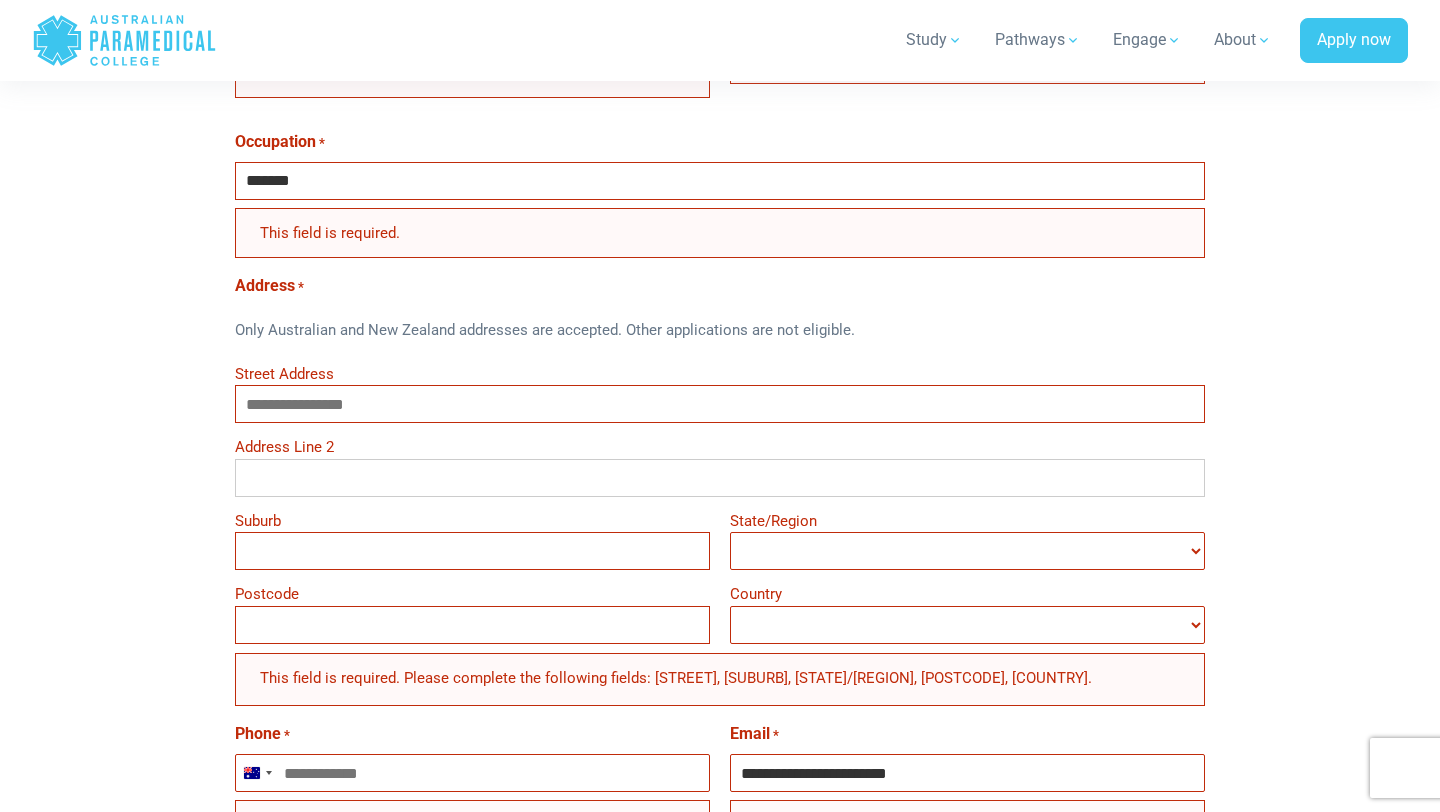 type on "**********" 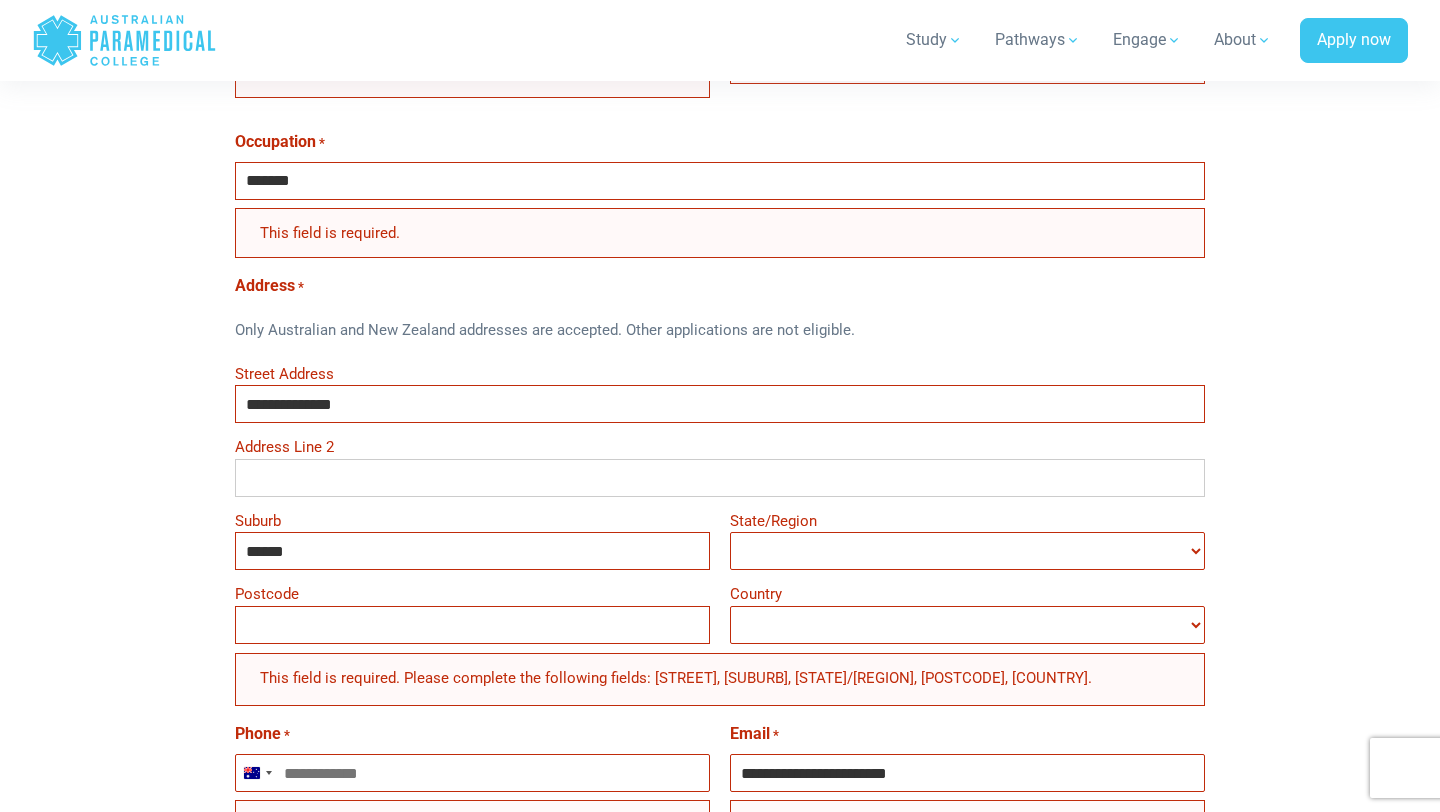 type on "****" 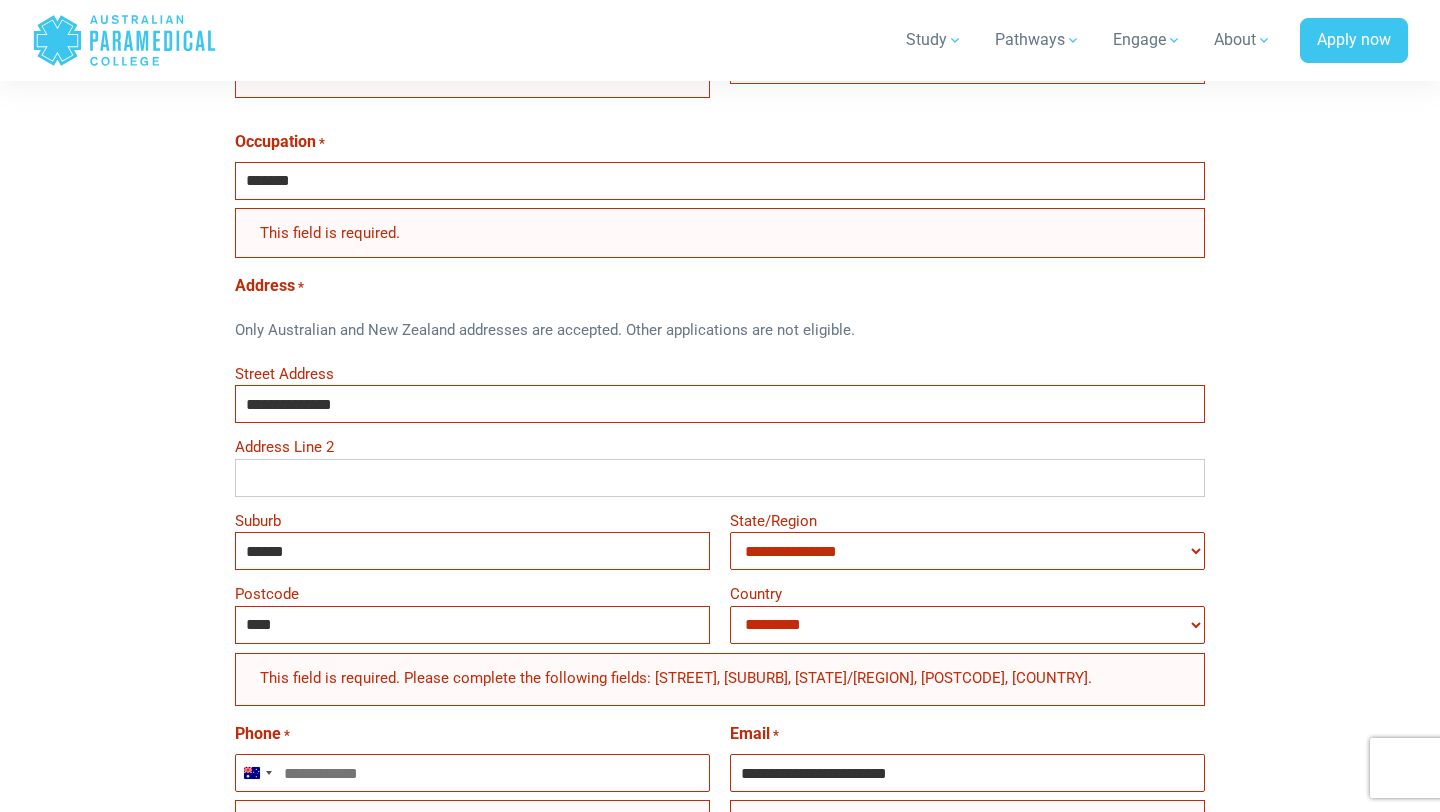 select on "**********" 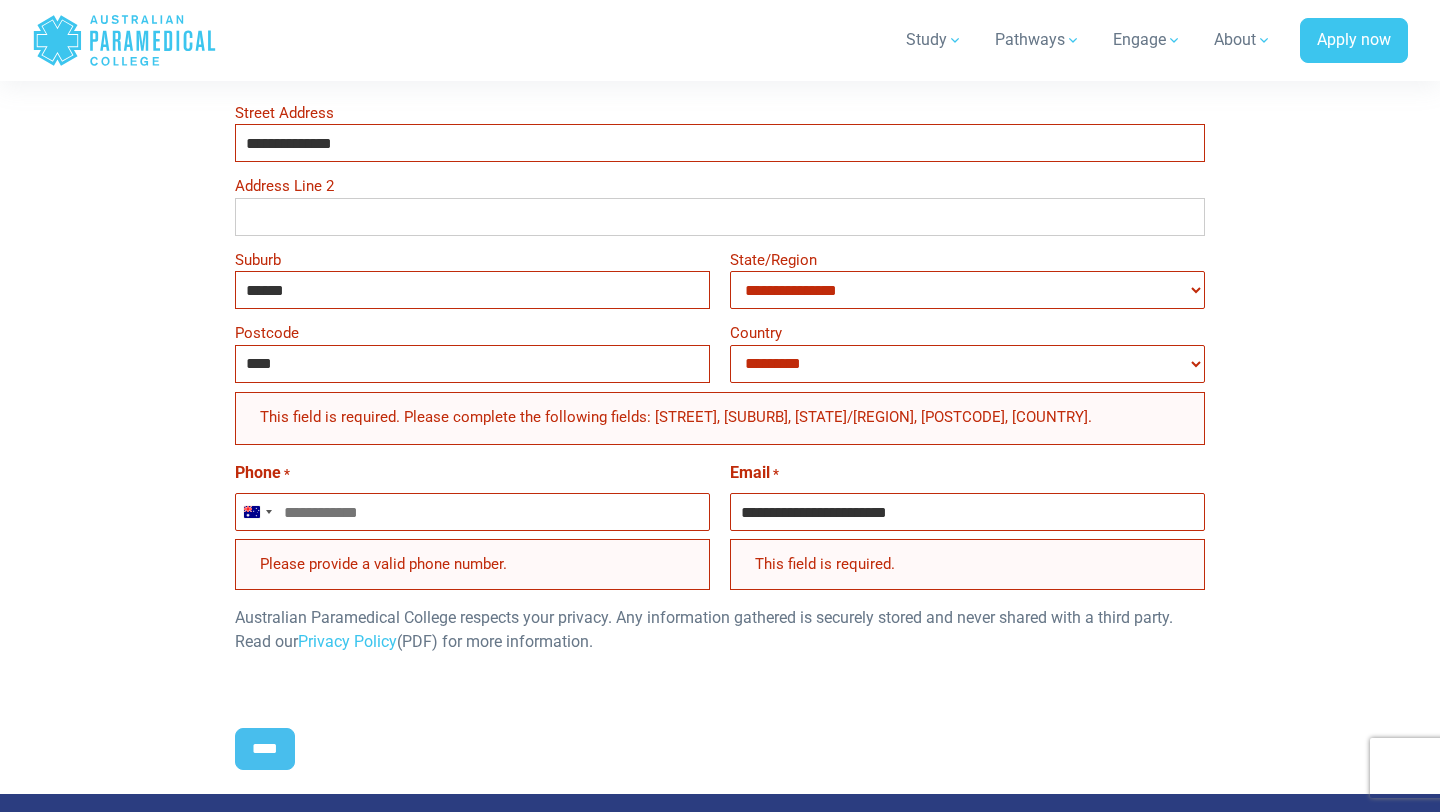 scroll, scrollTop: 1191, scrollLeft: 0, axis: vertical 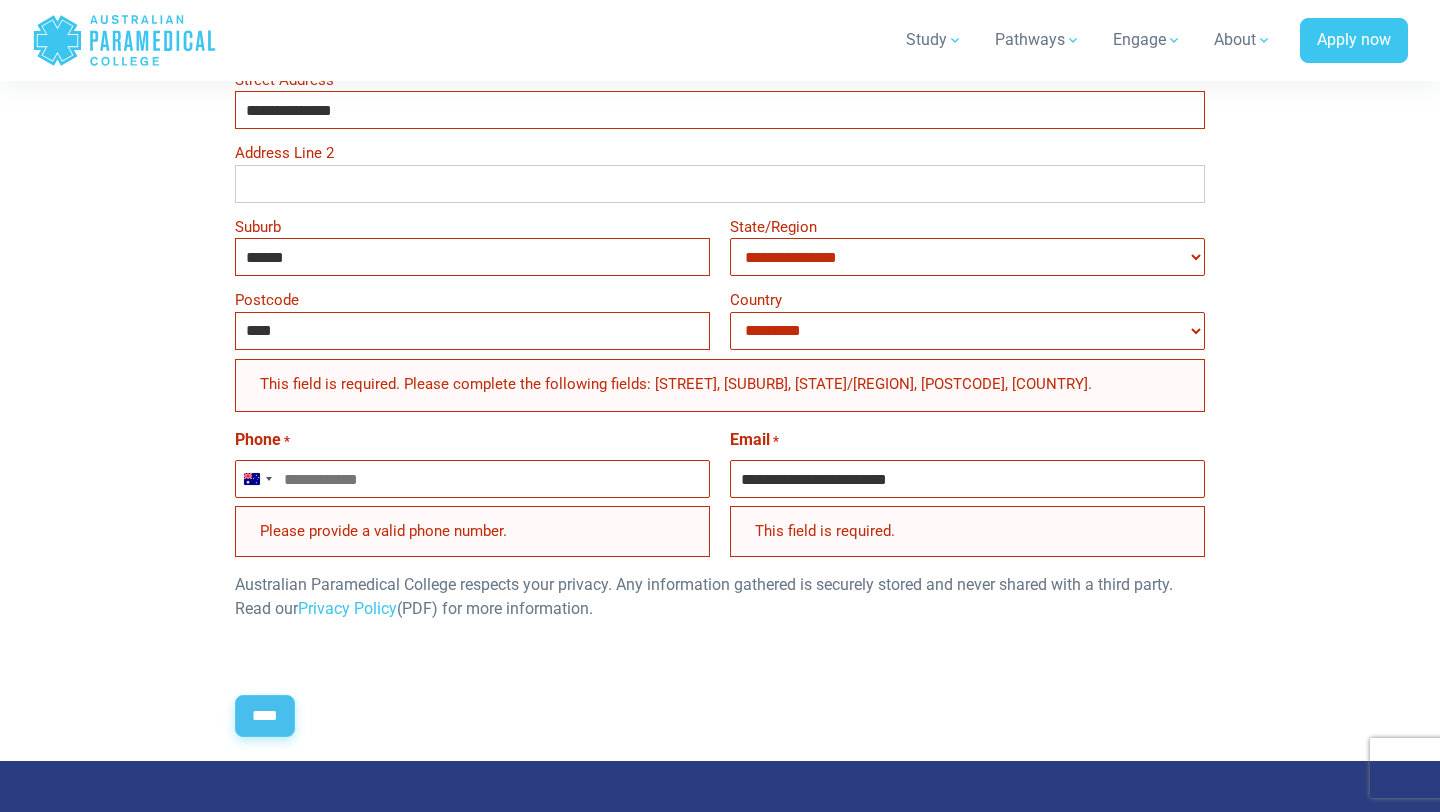 click on "****" at bounding box center (265, 716) 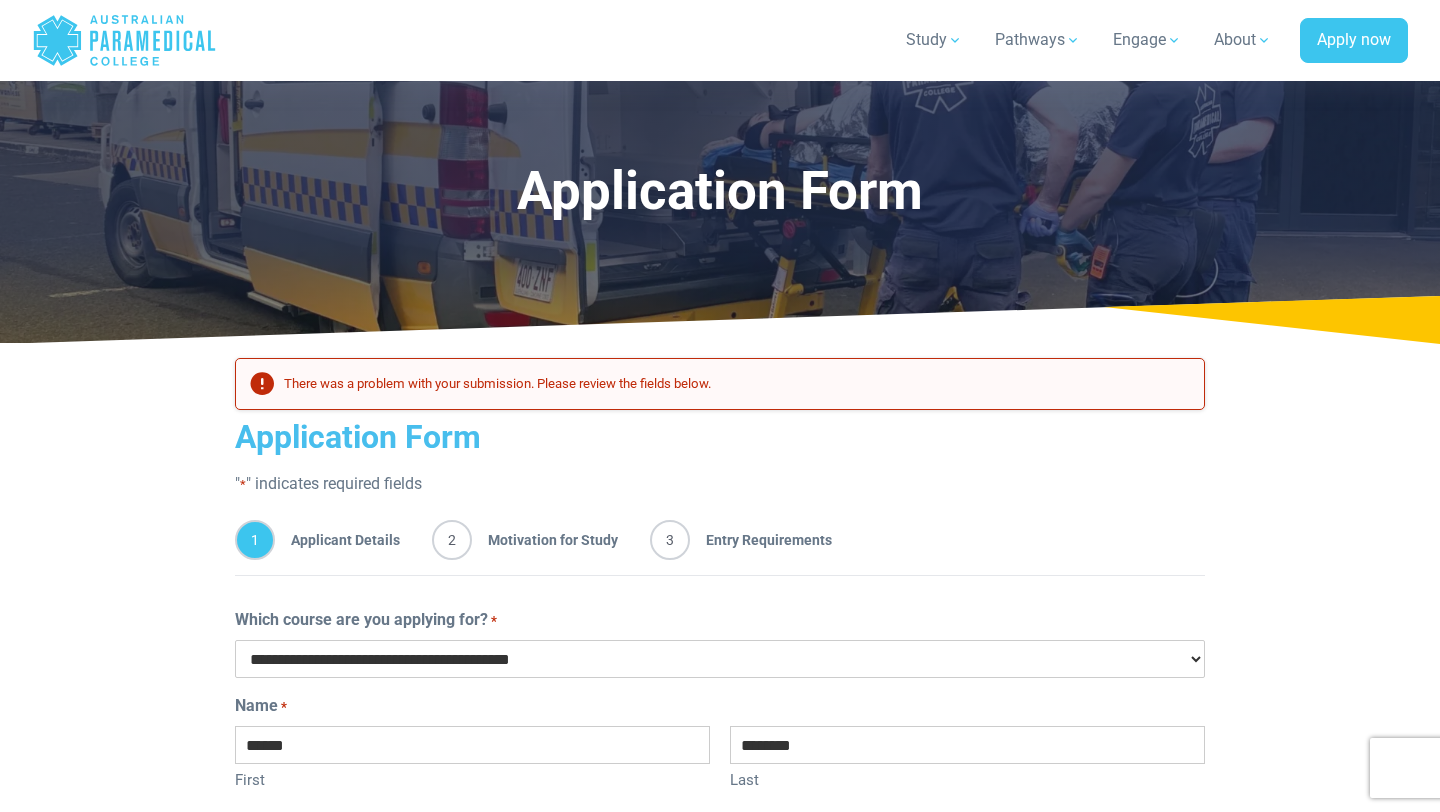 scroll, scrollTop: 358, scrollLeft: 0, axis: vertical 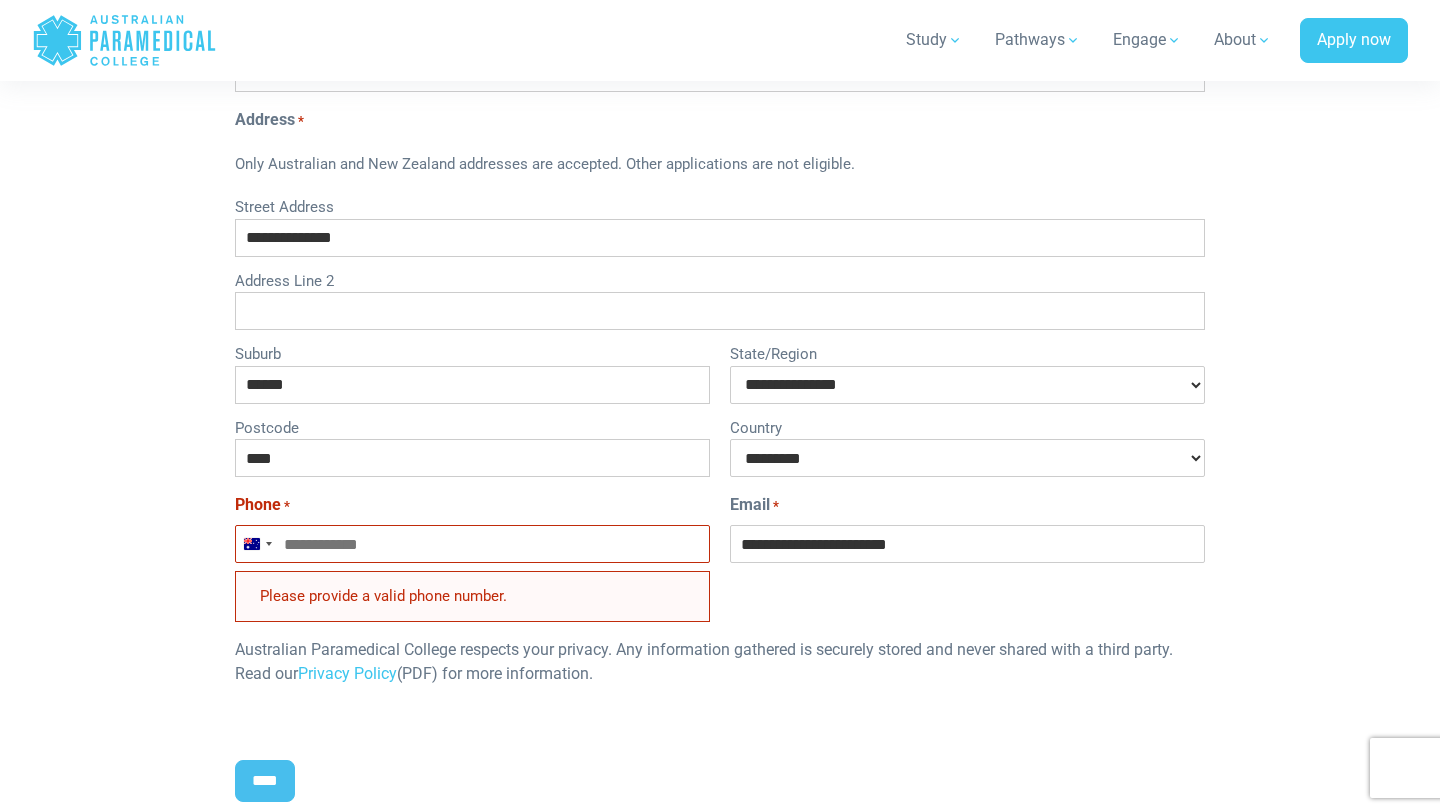 click on "Phone *" at bounding box center (472, 544) 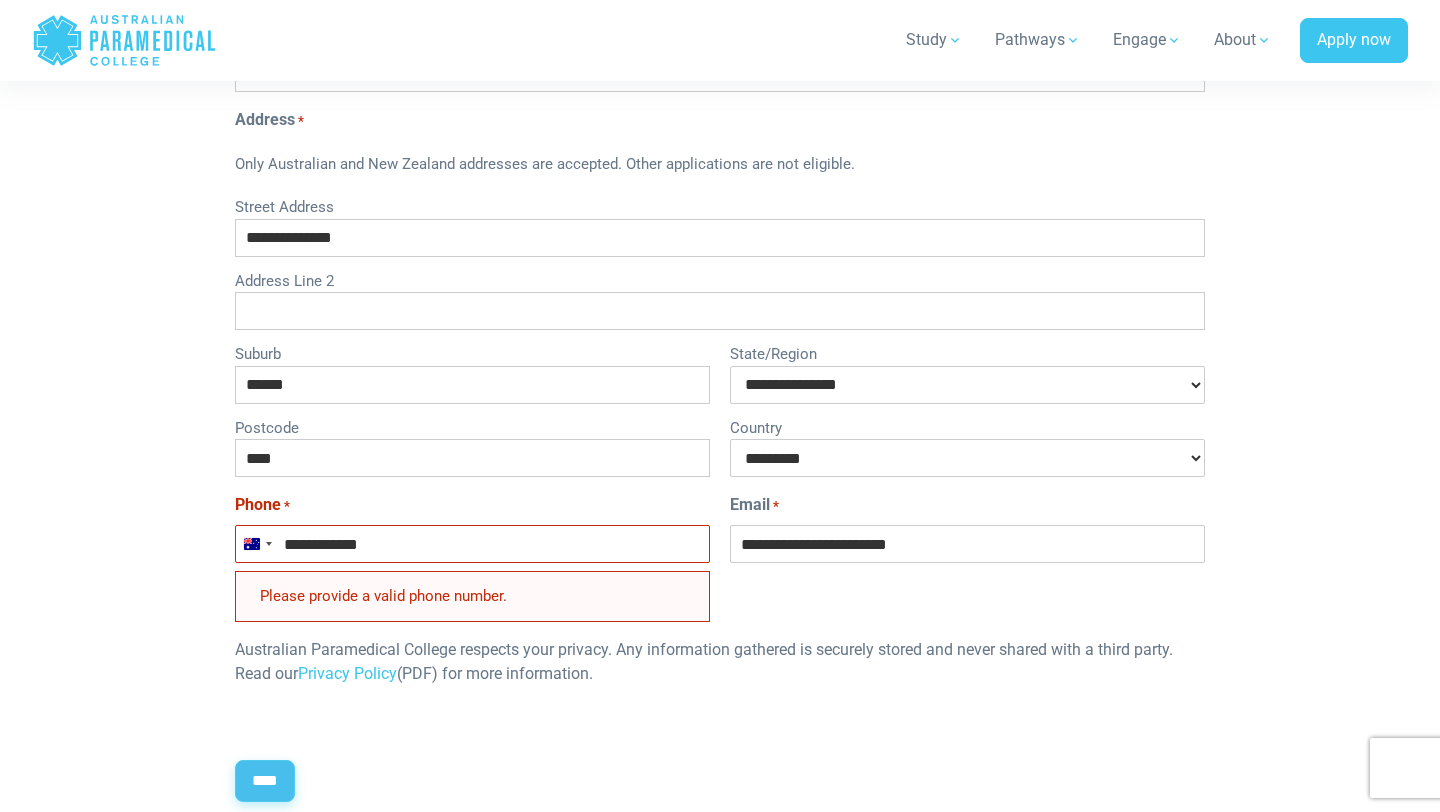 type on "**********" 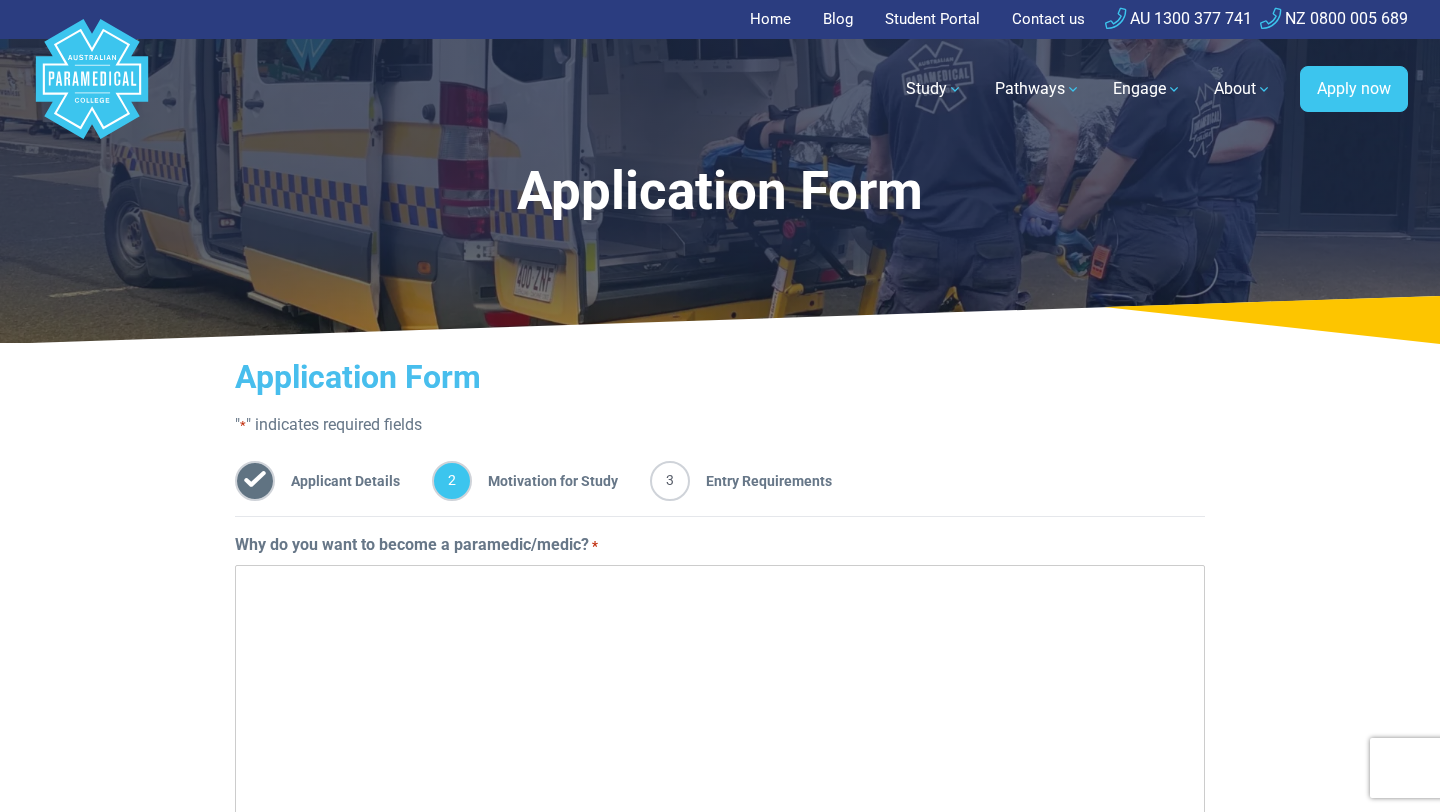 scroll, scrollTop: 34, scrollLeft: 0, axis: vertical 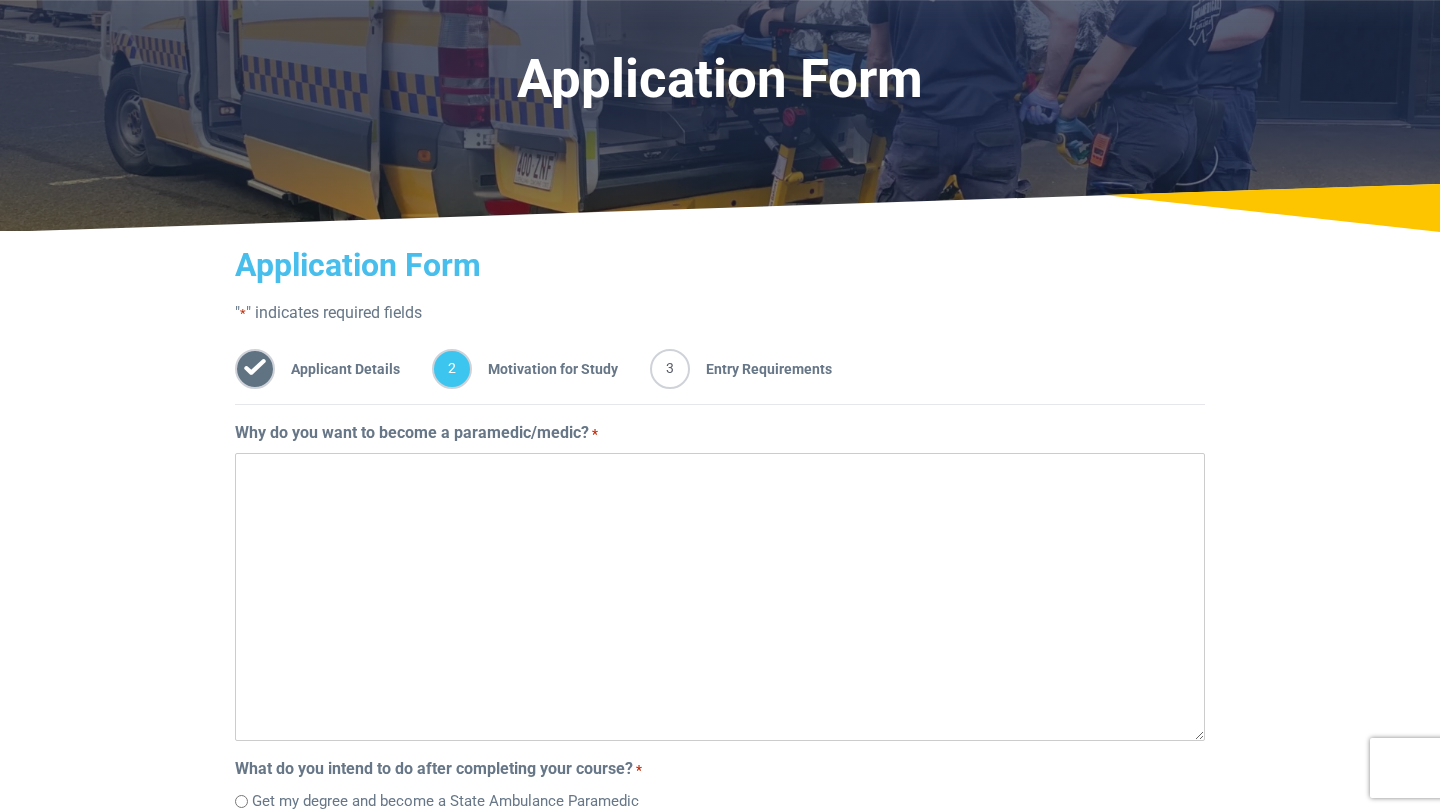 click on "Entry Requirements" at bounding box center (761, 369) 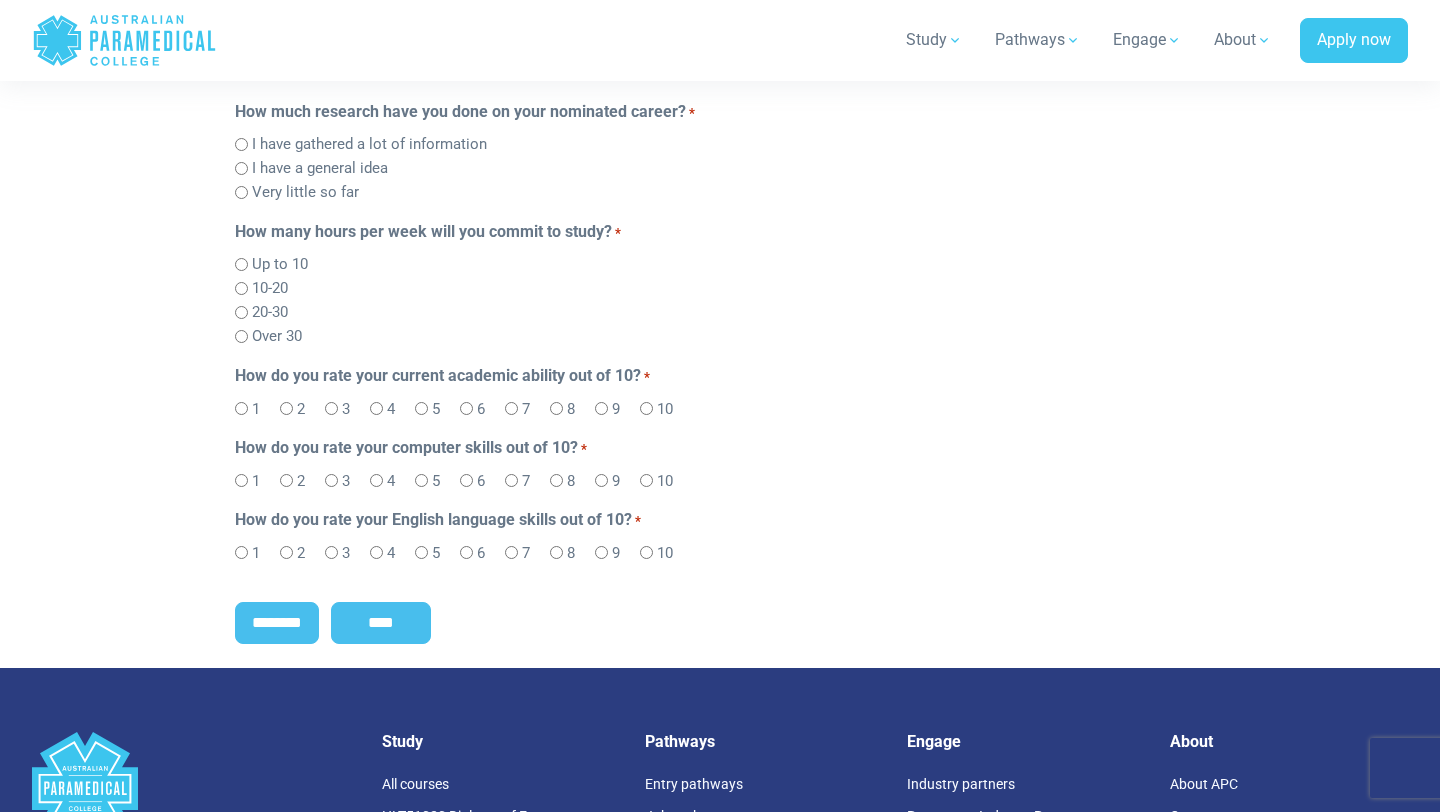 scroll, scrollTop: 1065, scrollLeft: 0, axis: vertical 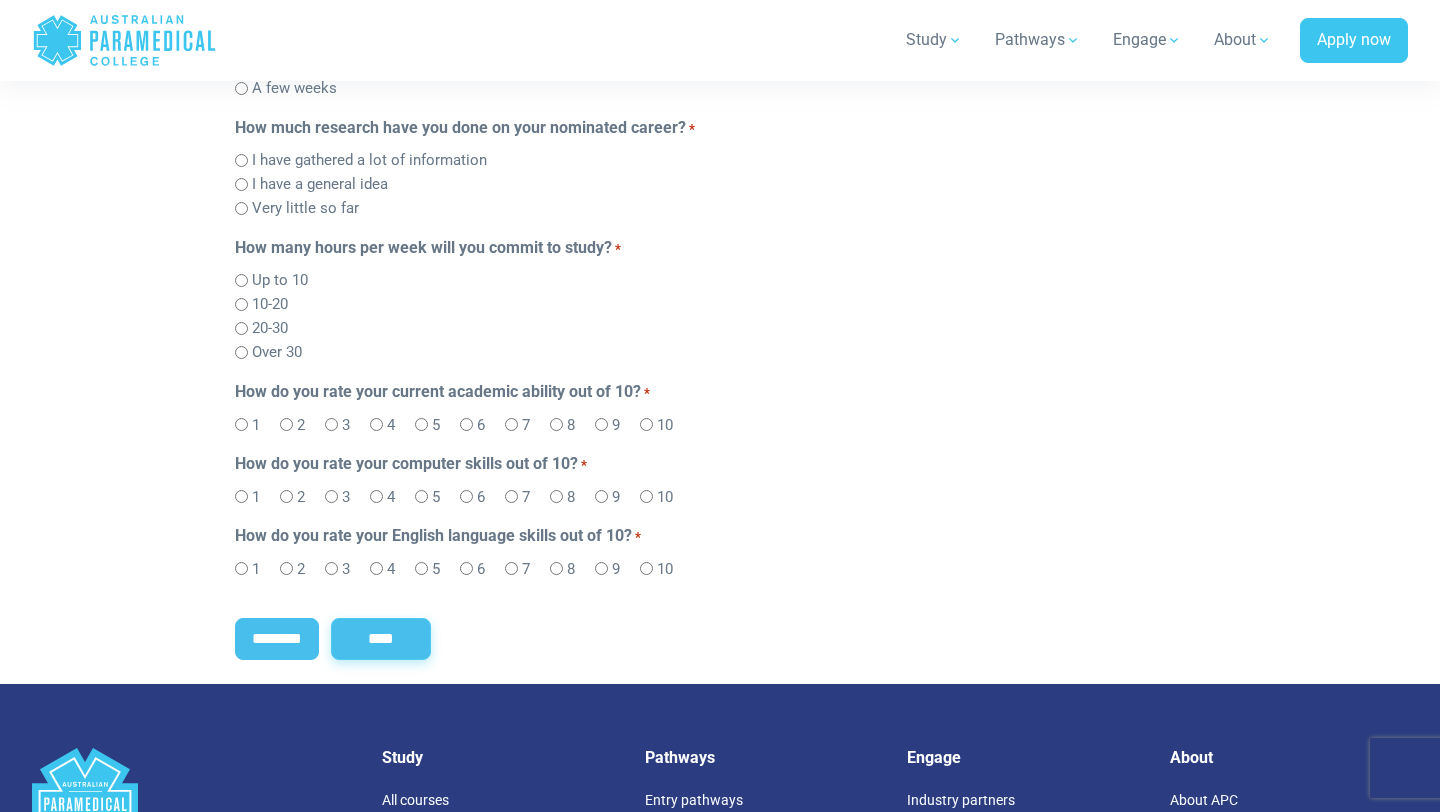 click on "****" at bounding box center (381, 639) 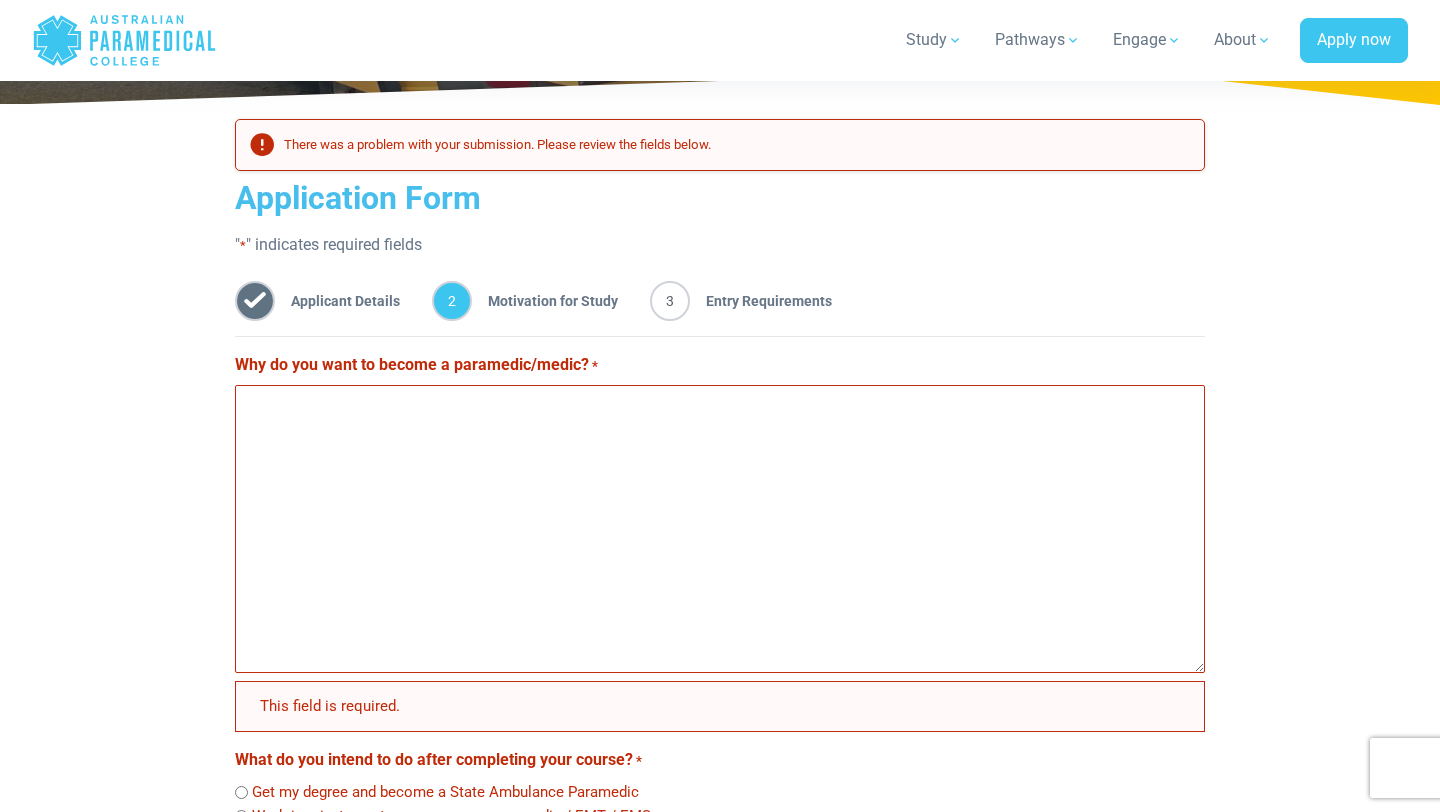 scroll, scrollTop: 0, scrollLeft: 0, axis: both 